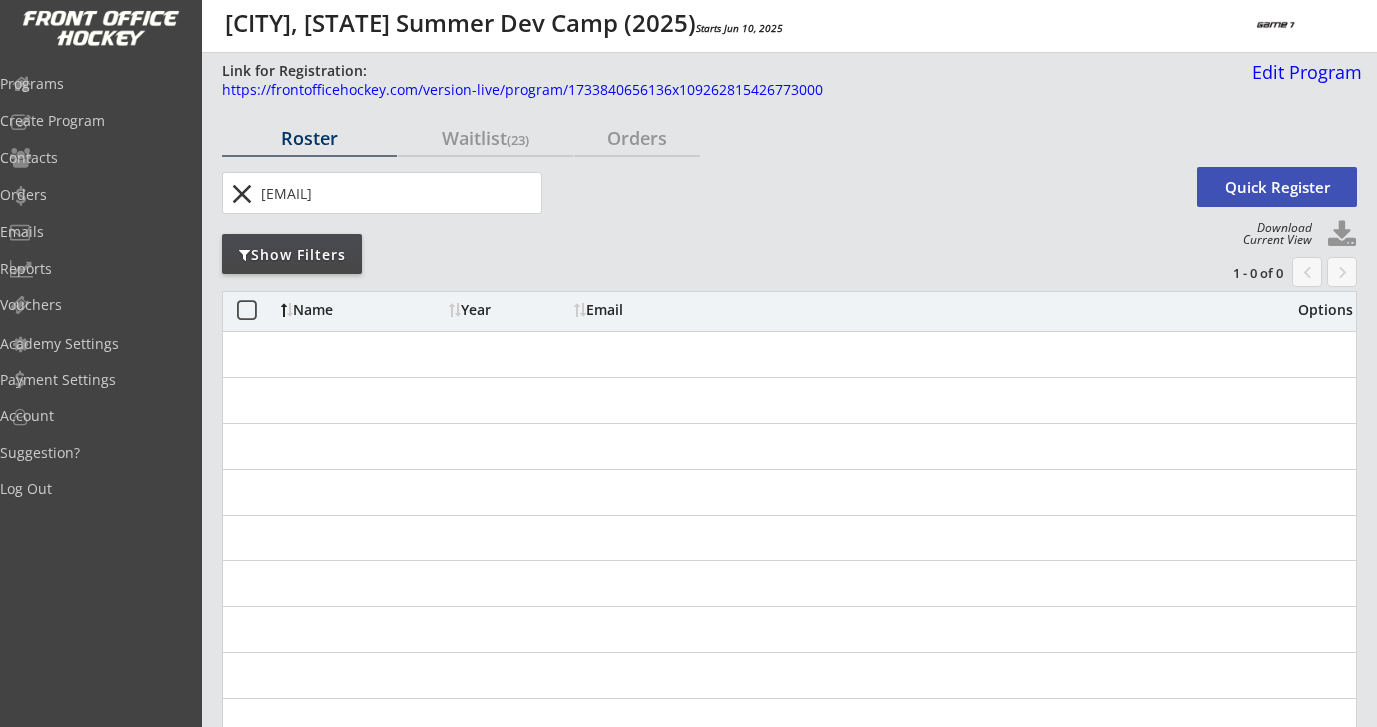 scroll, scrollTop: 0, scrollLeft: 0, axis: both 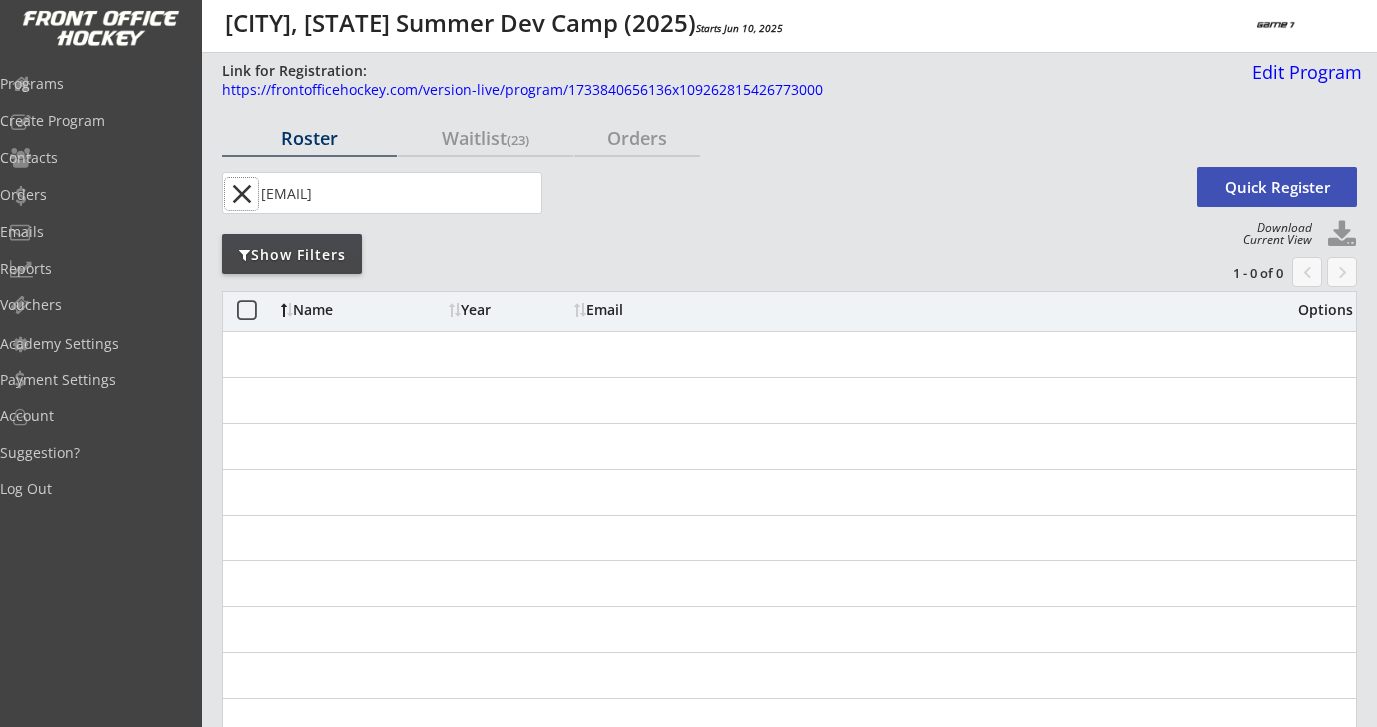 click on "close" at bounding box center (241, 194) 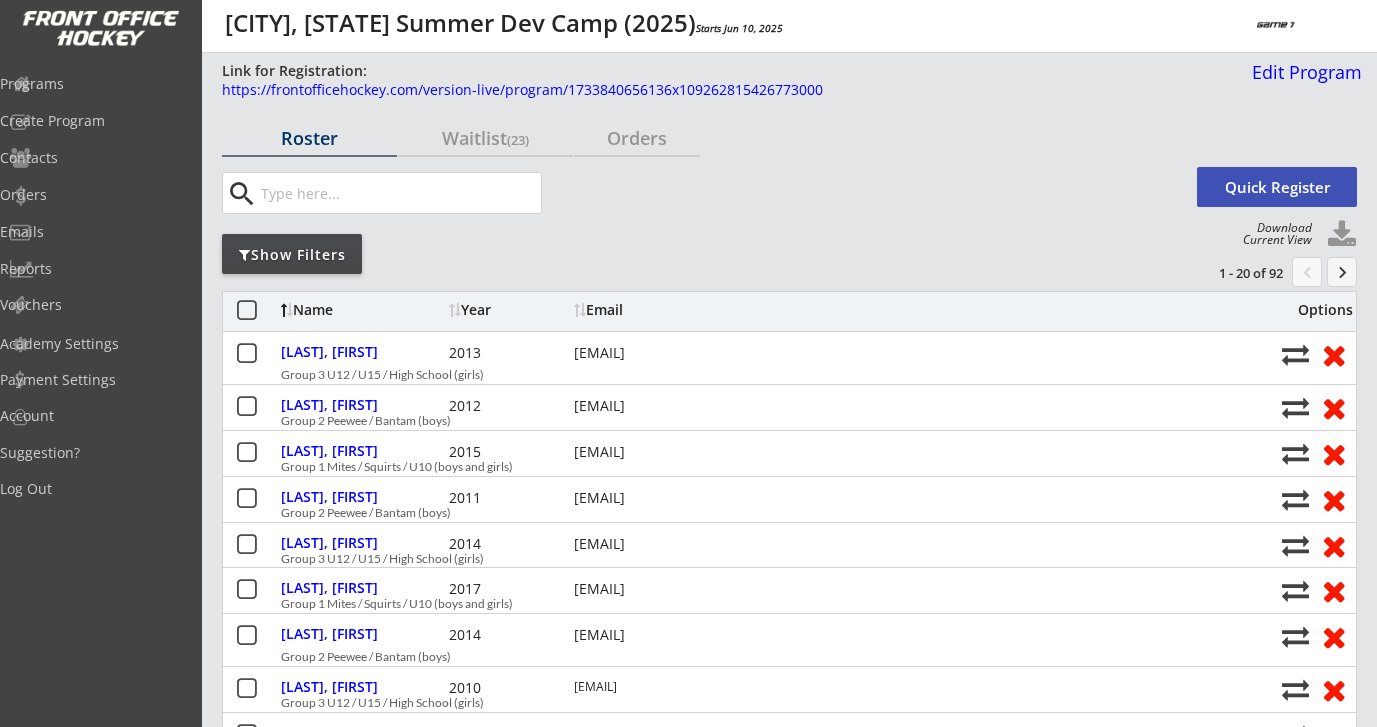 click at bounding box center (399, 193) 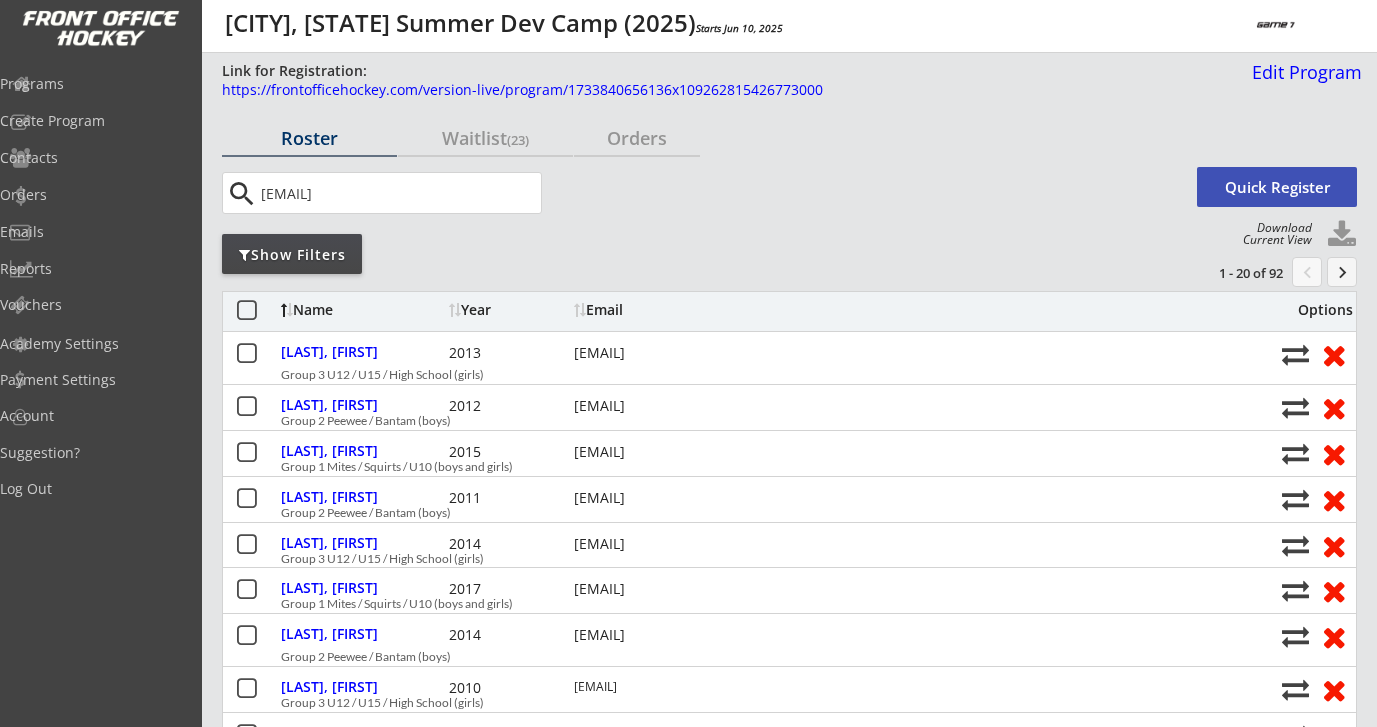 type on "flema_99@yahoo.com" 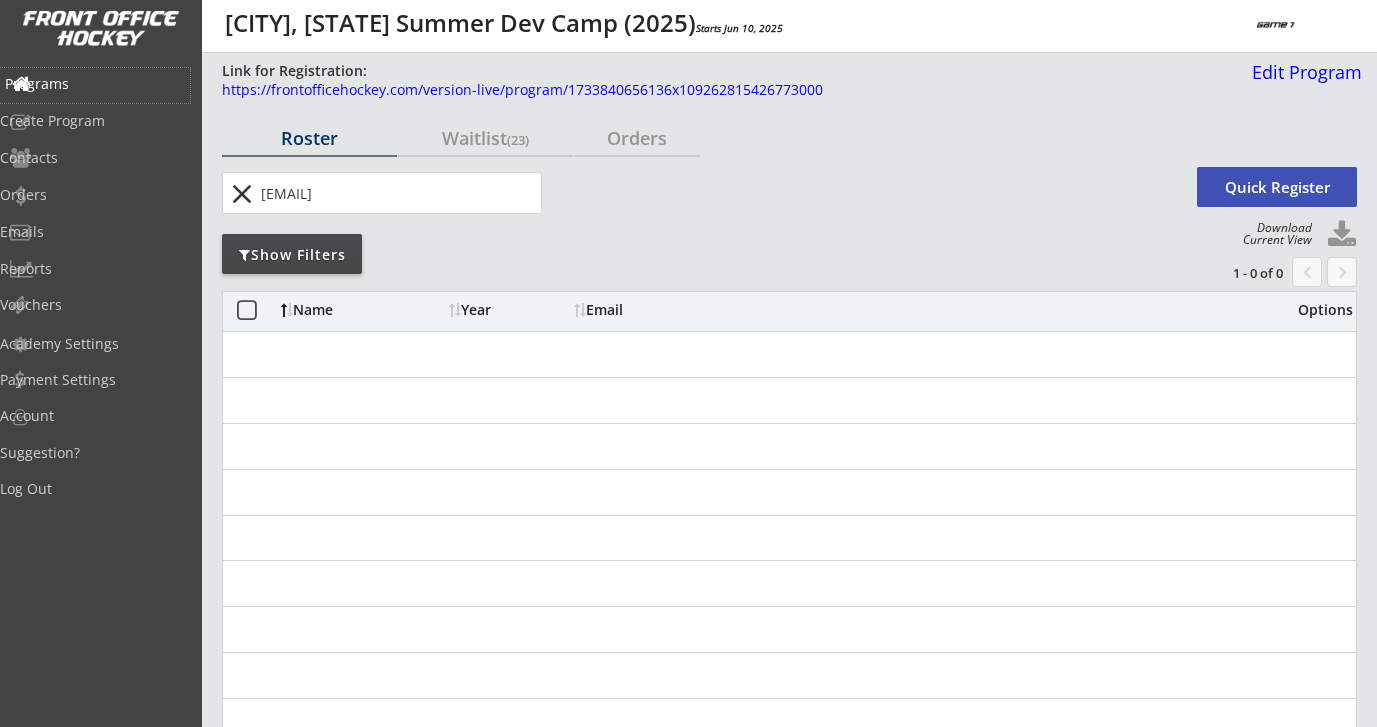 click on "Programs" at bounding box center (95, 84) 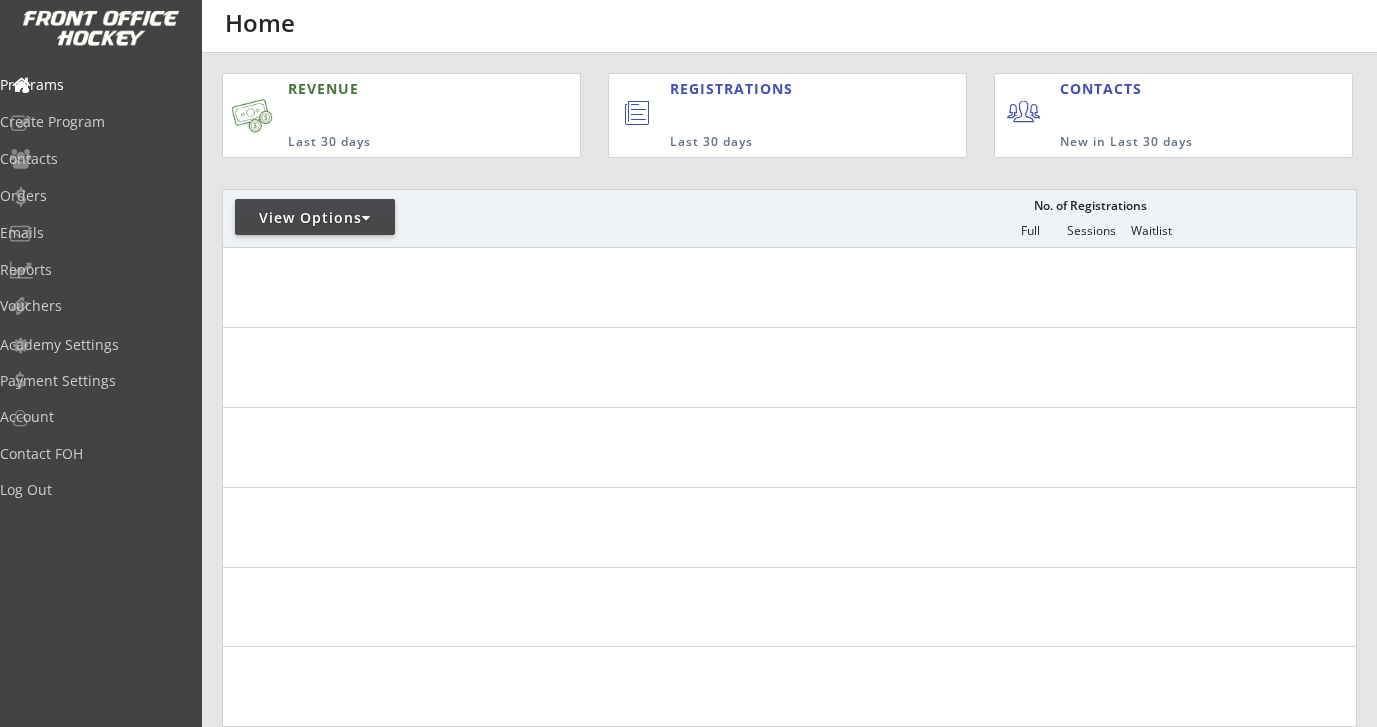 scroll, scrollTop: 0, scrollLeft: 0, axis: both 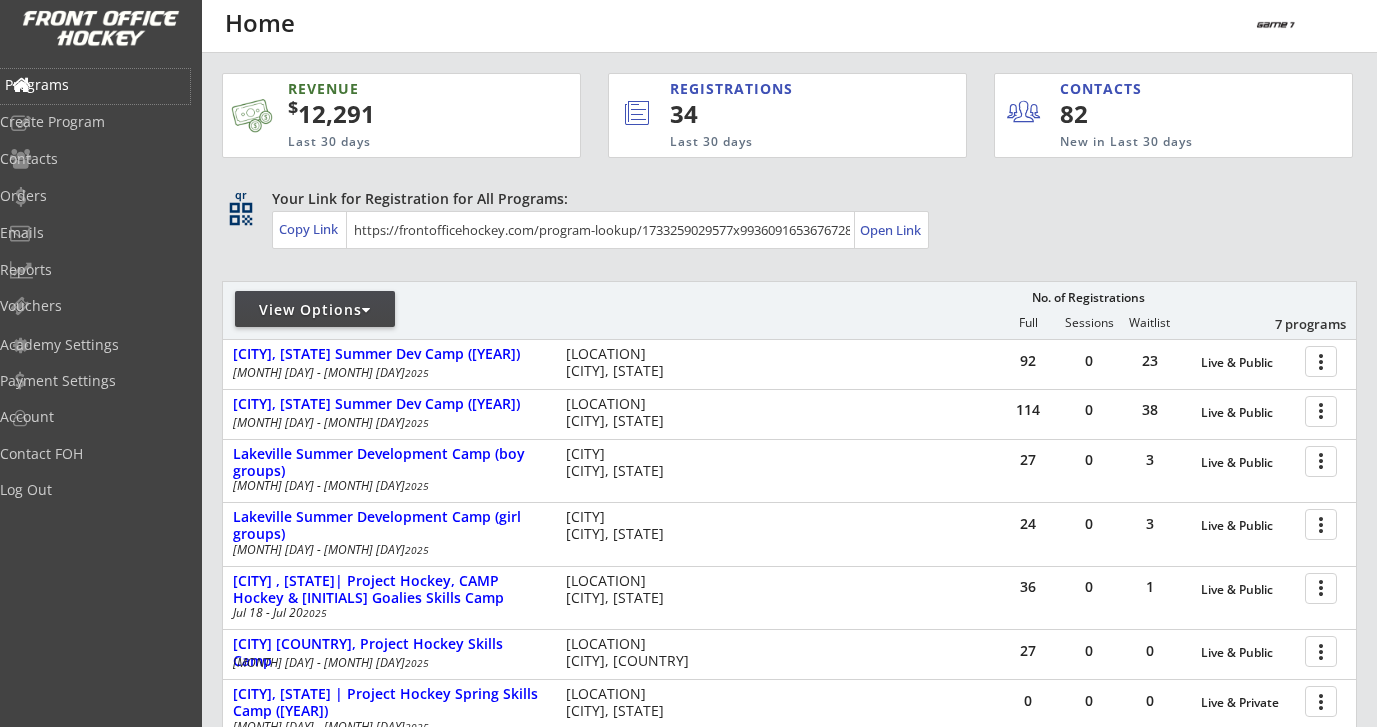 click on "Programs" at bounding box center [95, 85] 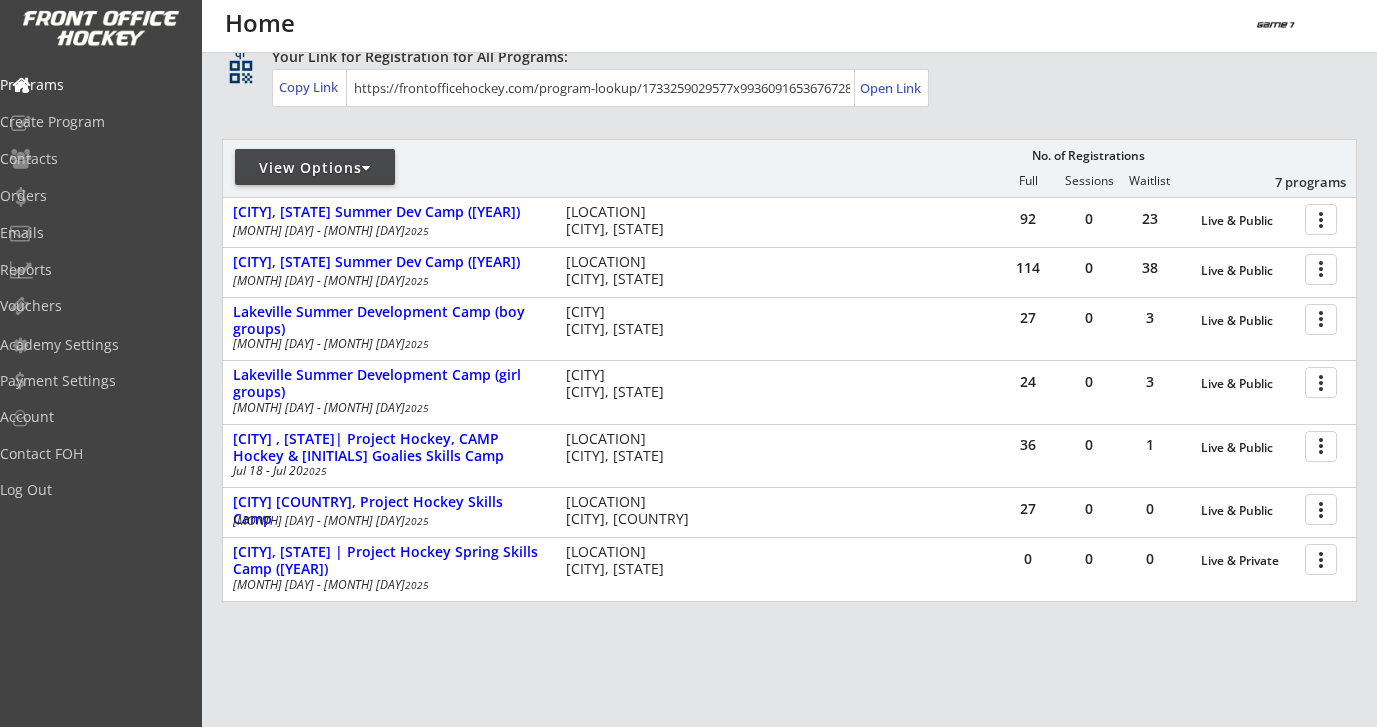 scroll, scrollTop: 180, scrollLeft: 0, axis: vertical 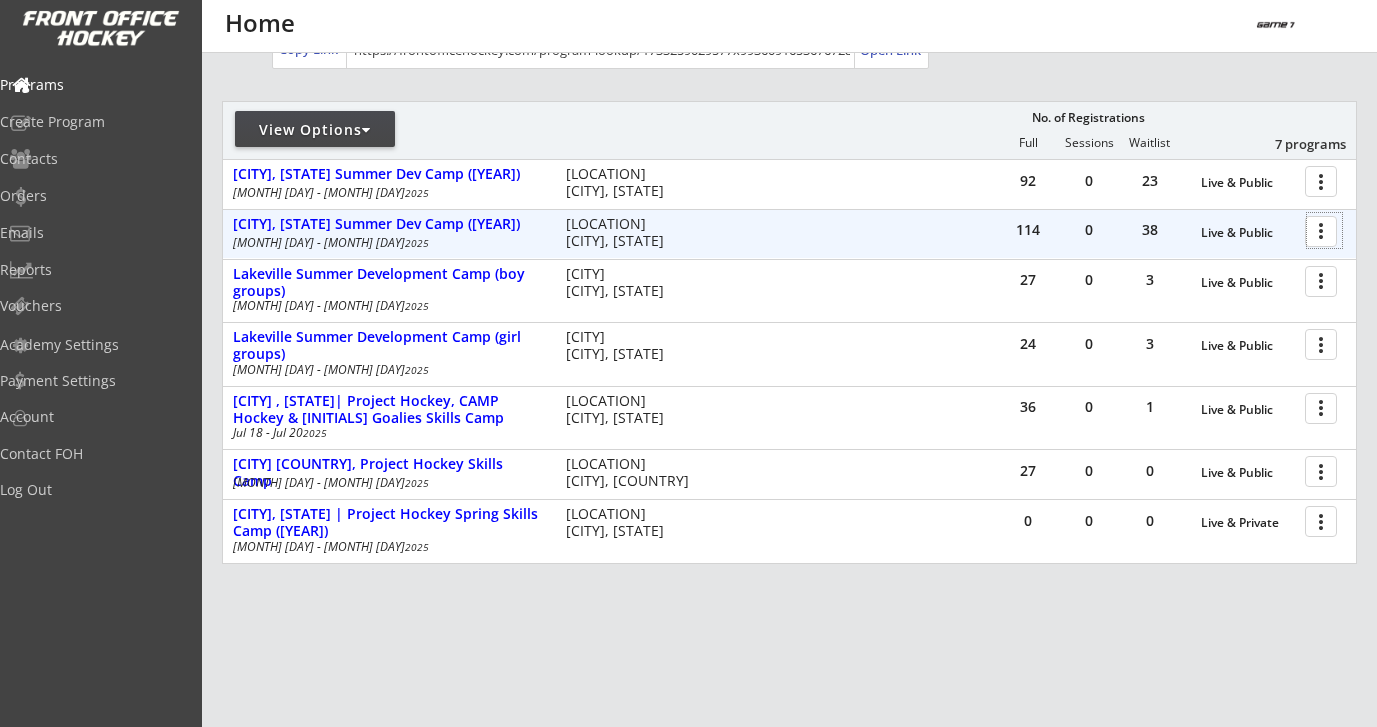 click at bounding box center (1324, 230) 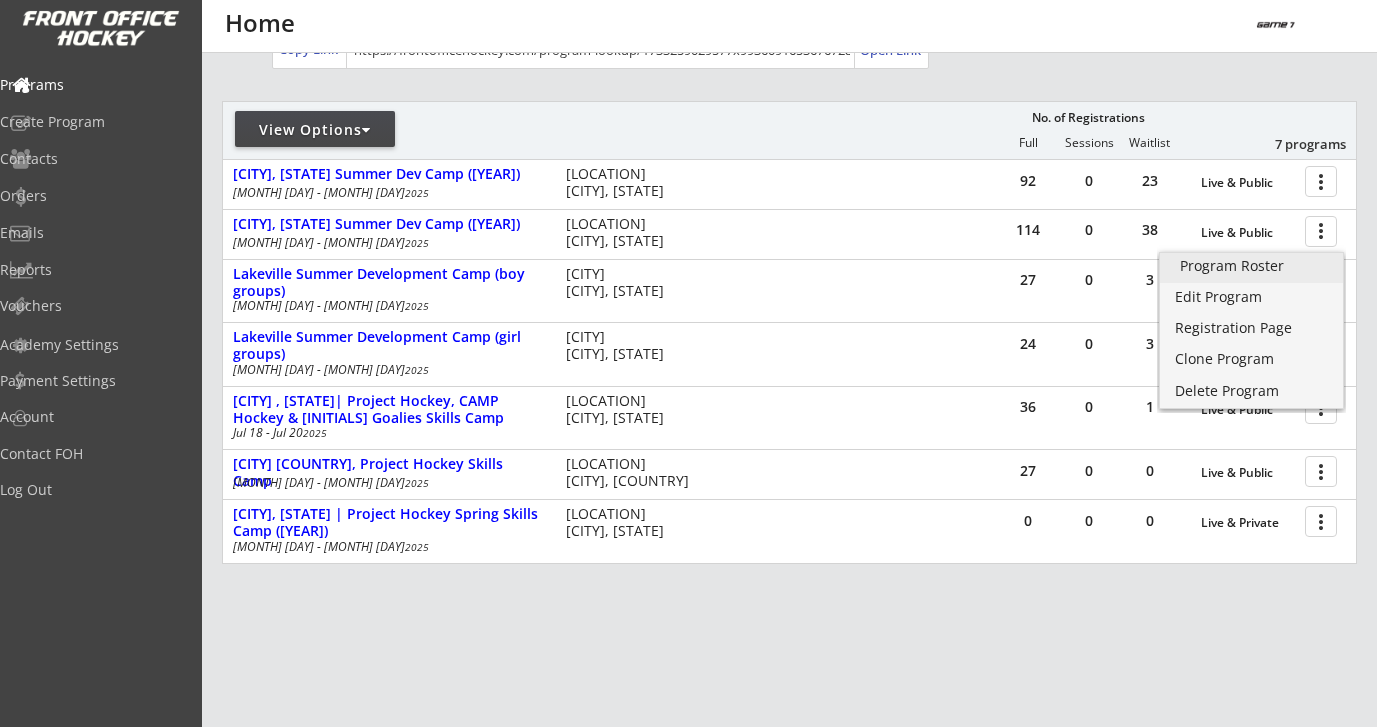 click on "Program Roster" at bounding box center [1251, 266] 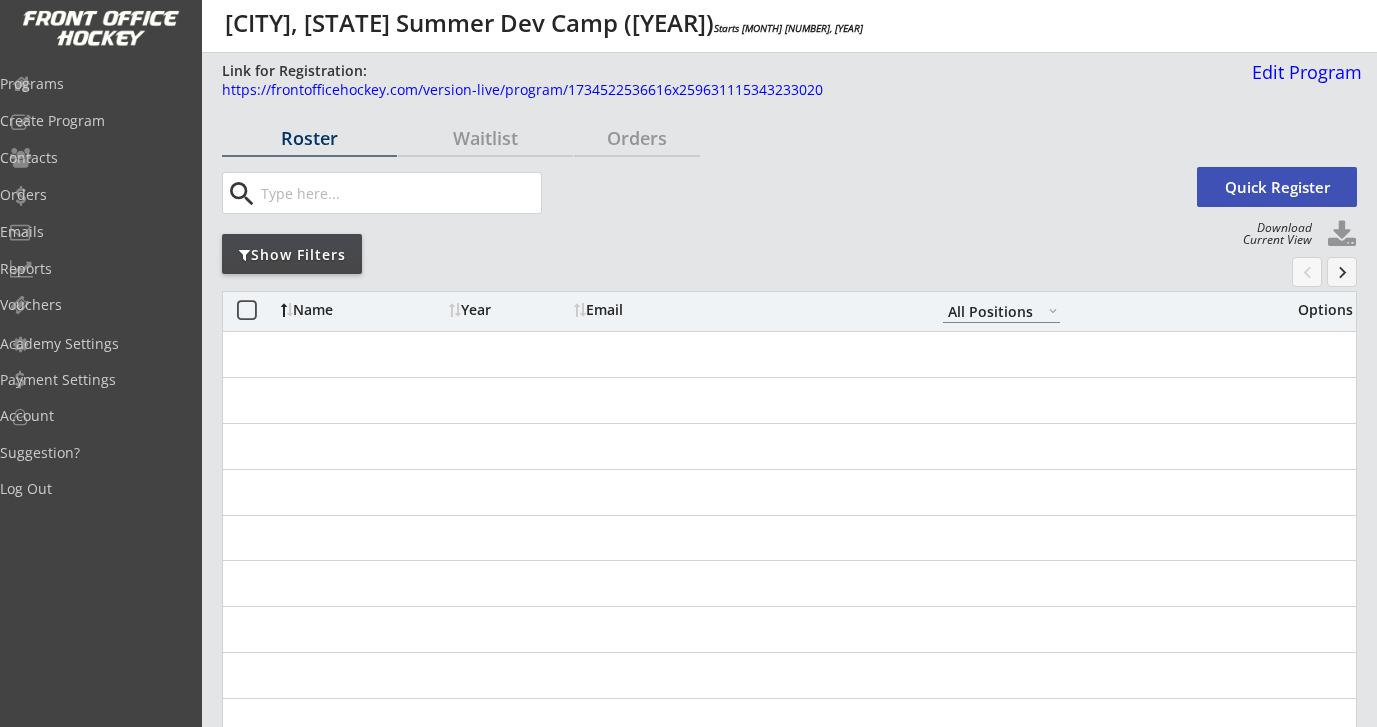 scroll, scrollTop: 0, scrollLeft: 0, axis: both 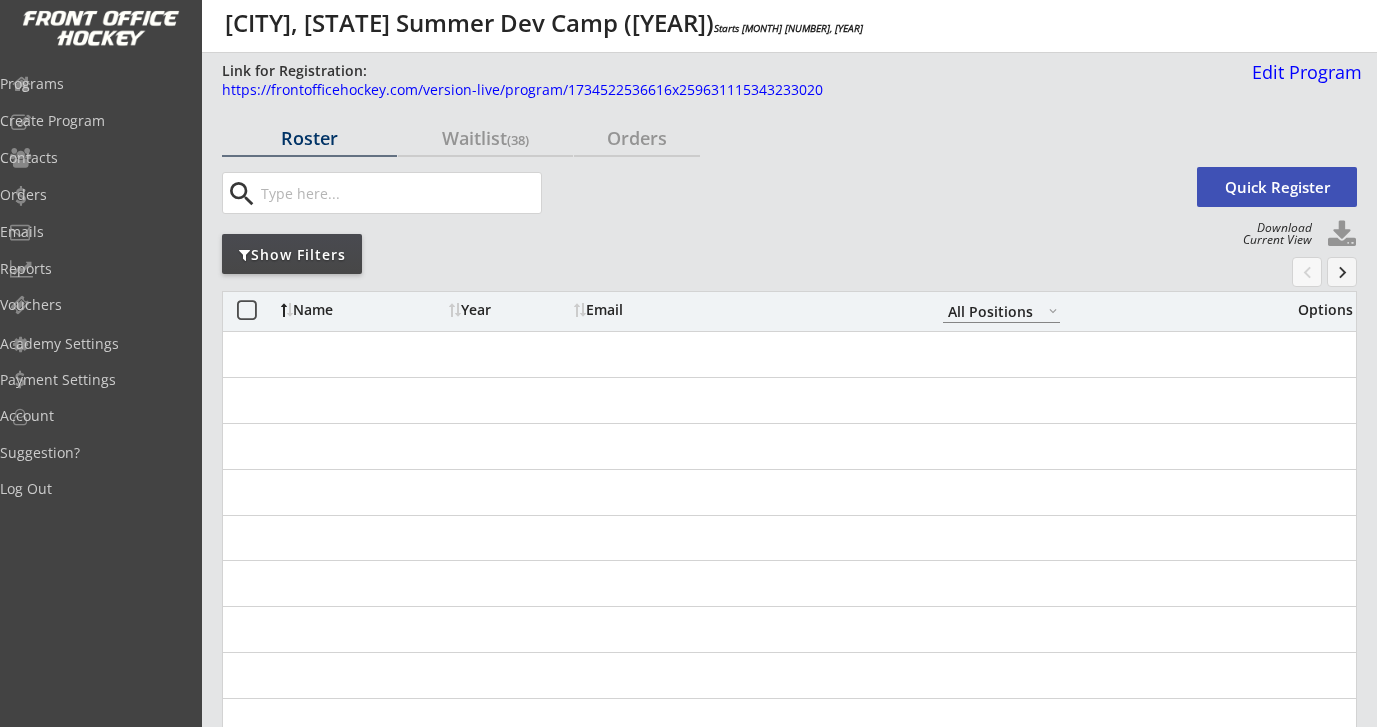 click at bounding box center (399, 193) 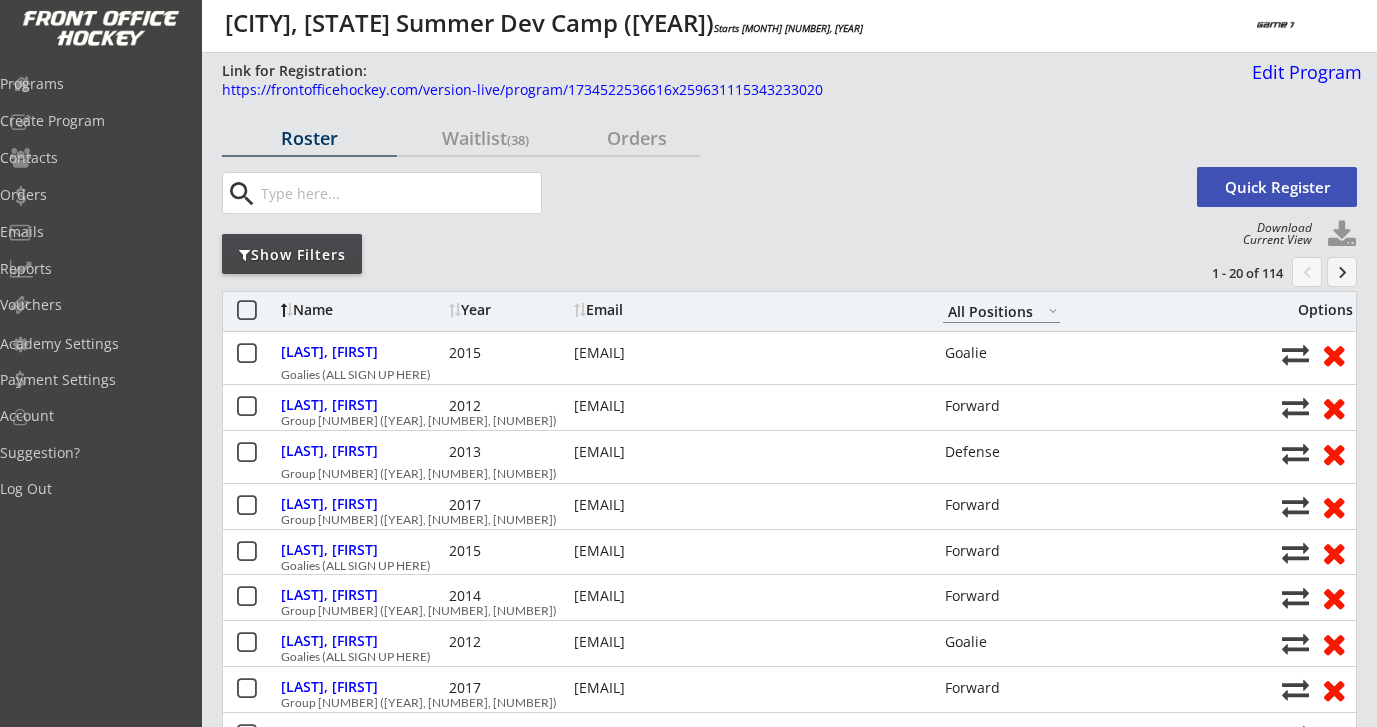paste on "[EMAIL]" 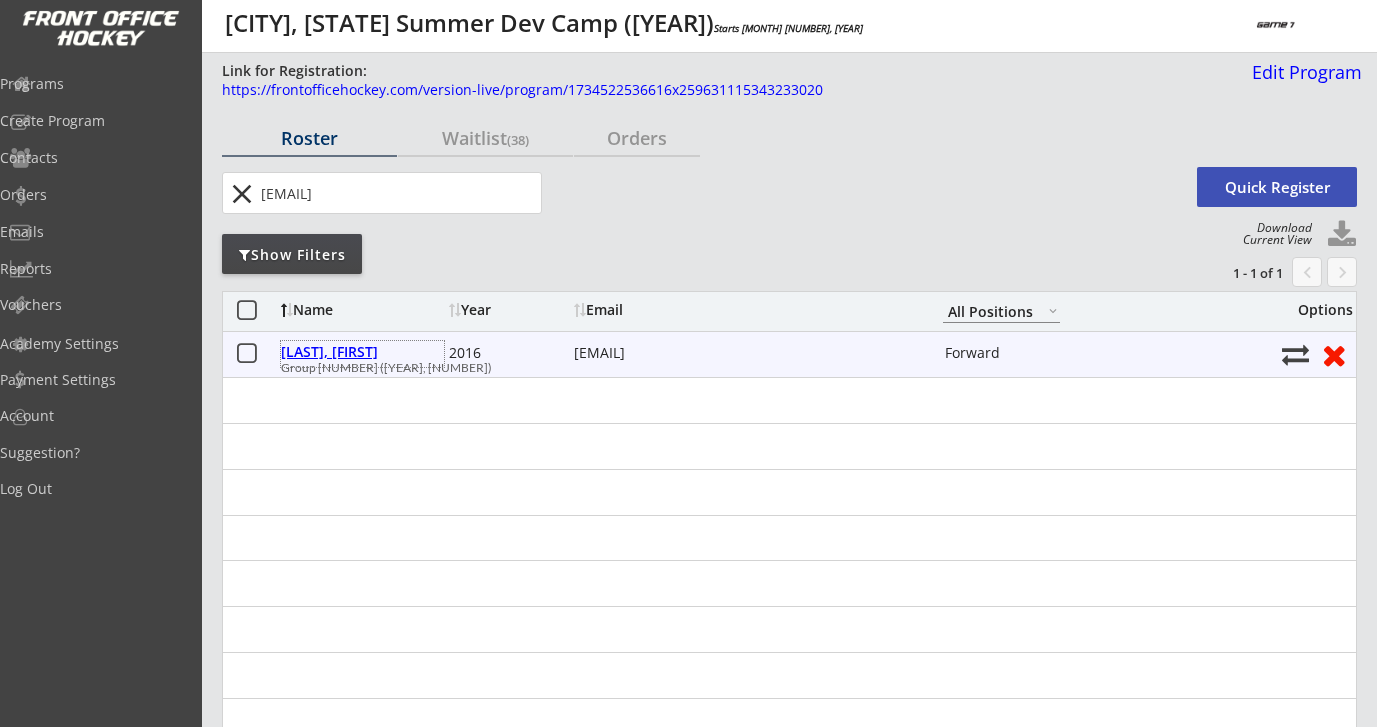 click on "[LAST], [FIRST]" at bounding box center (362, 352) 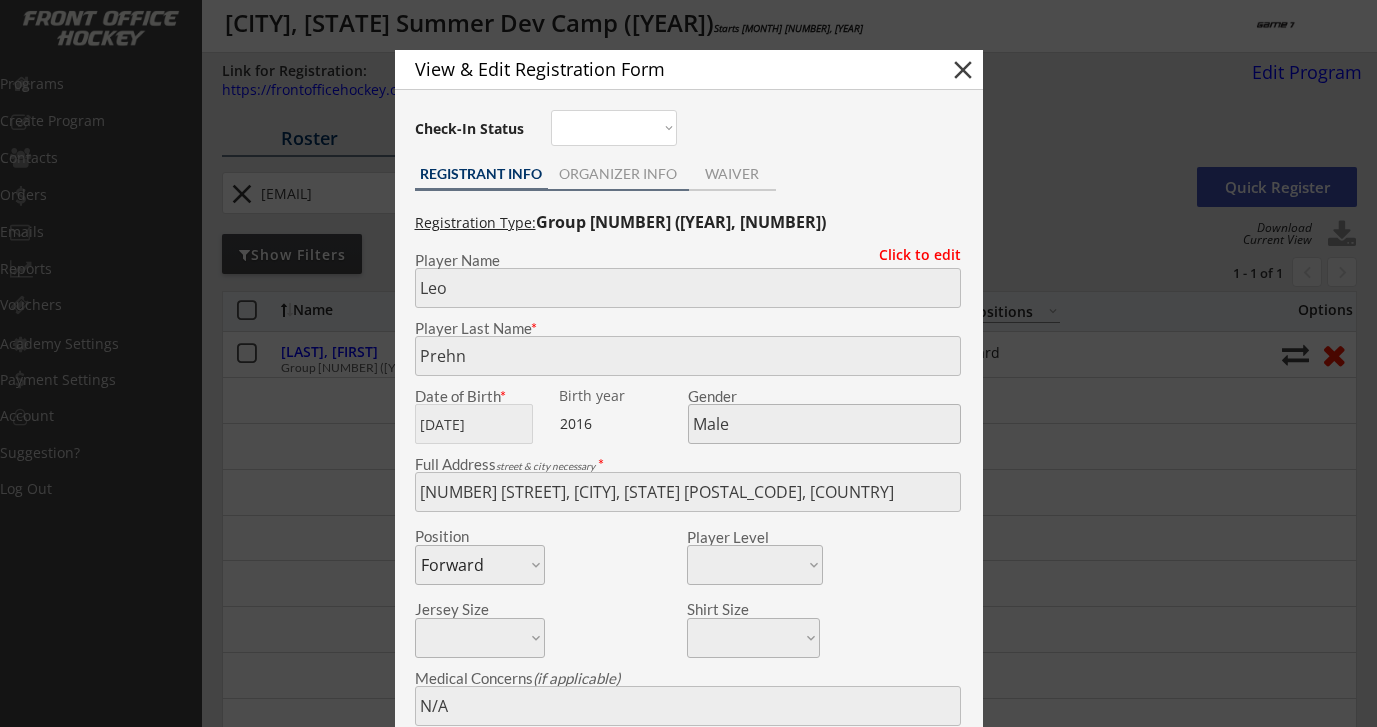 click on "ORGANIZER INFO" at bounding box center [481, 174] 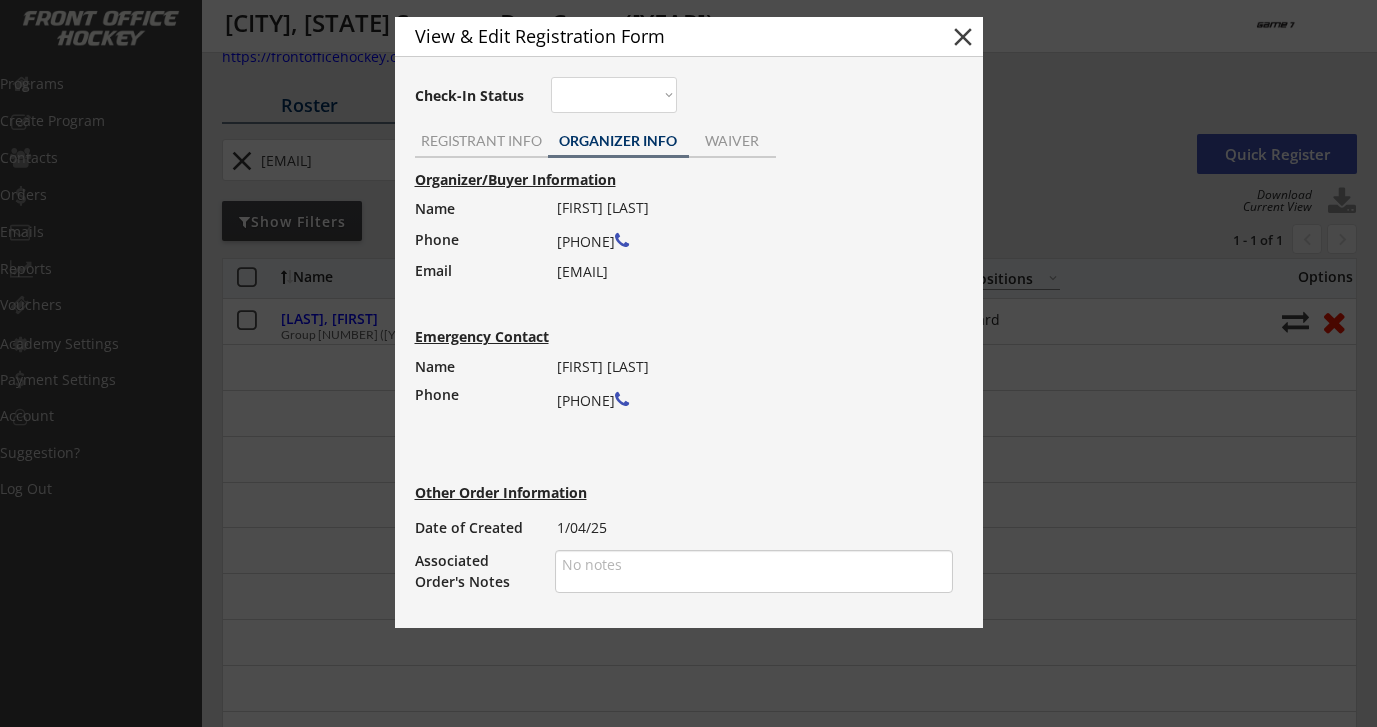 scroll, scrollTop: 37, scrollLeft: 0, axis: vertical 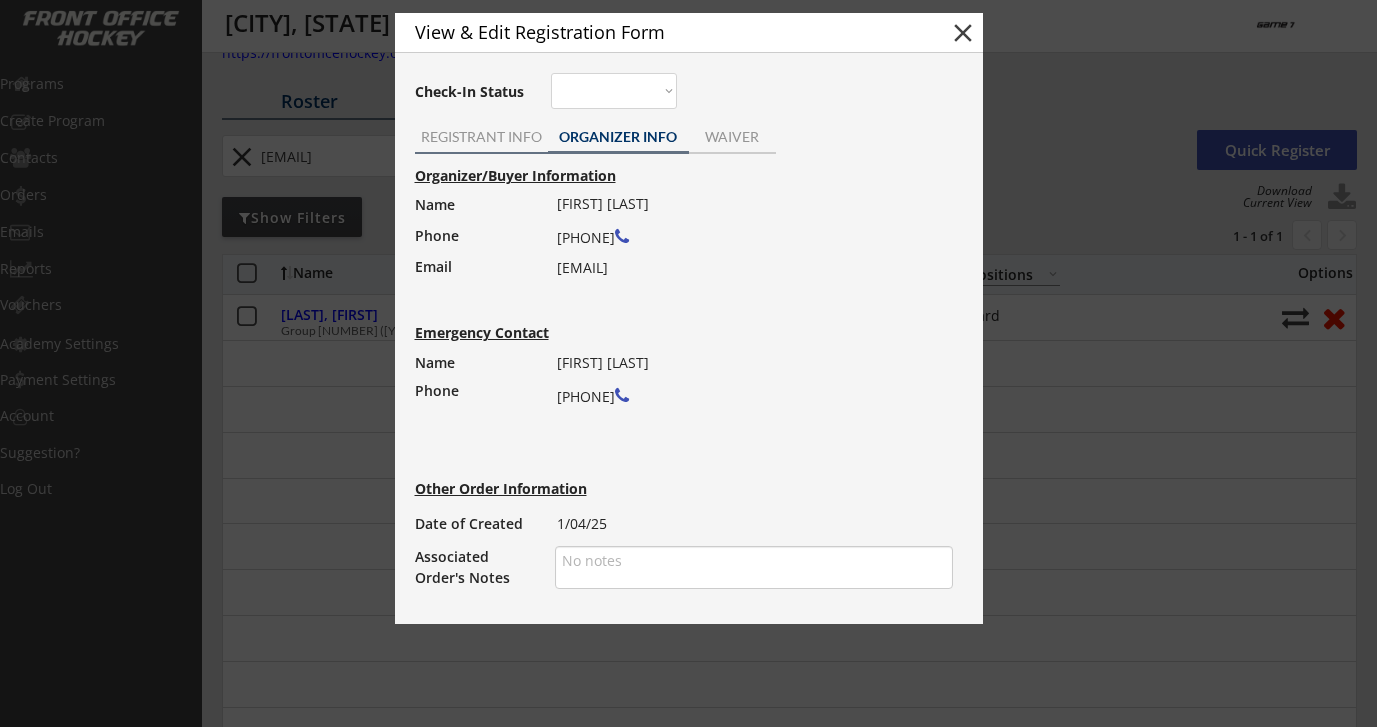 click on "REGISTRANT INFO" at bounding box center [481, 137] 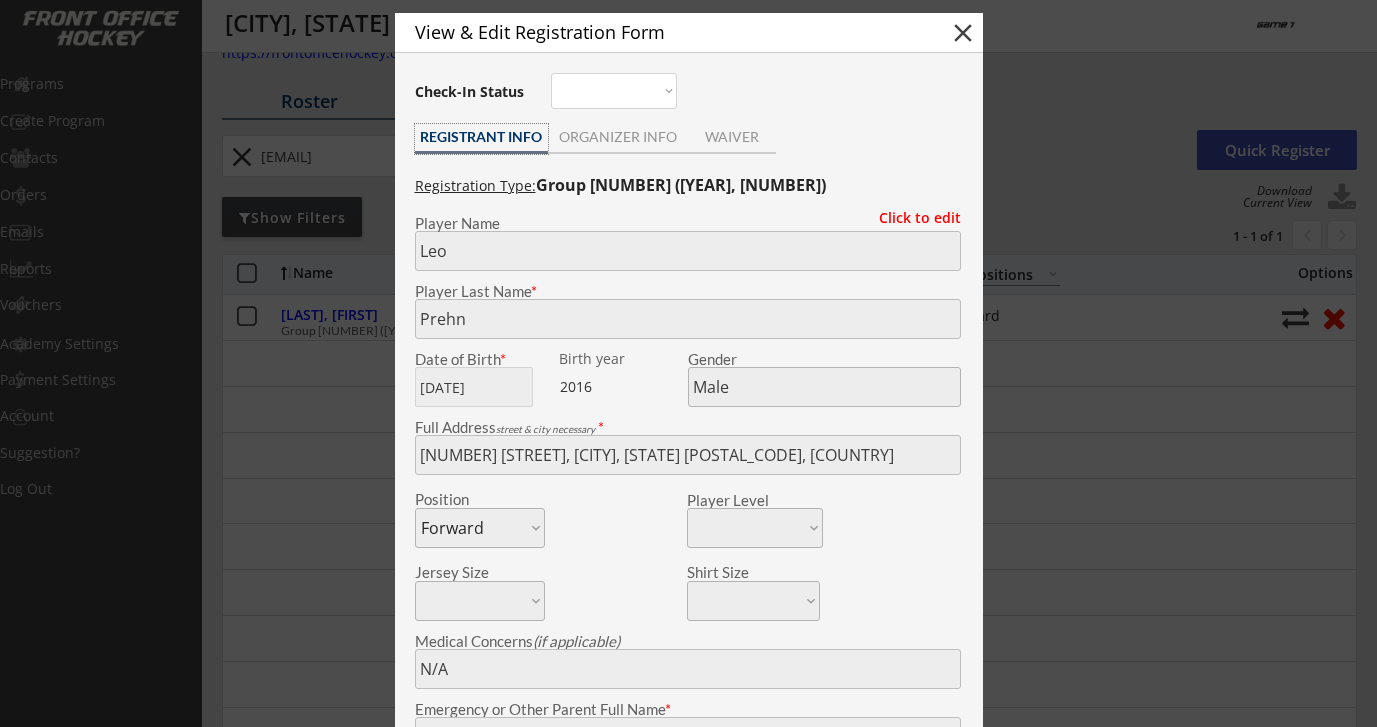 click on "close" at bounding box center (963, 33) 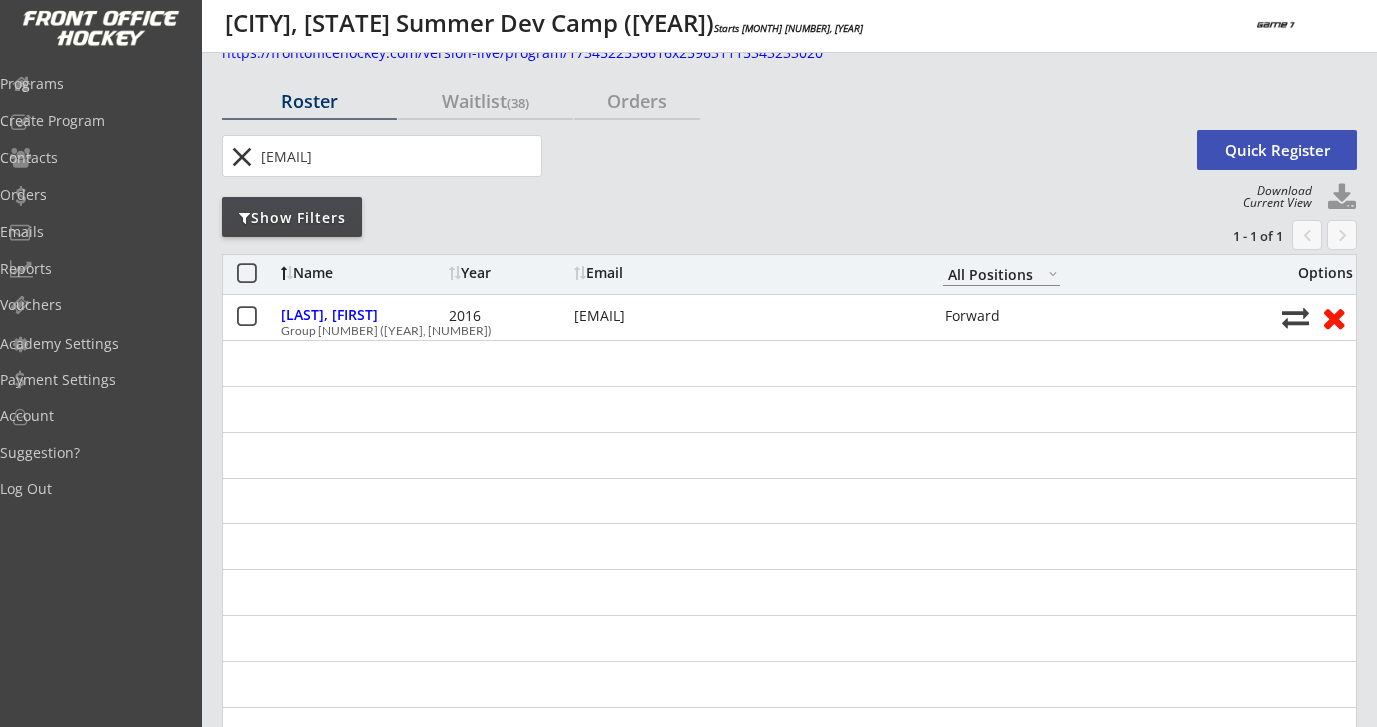 click at bounding box center [399, 156] 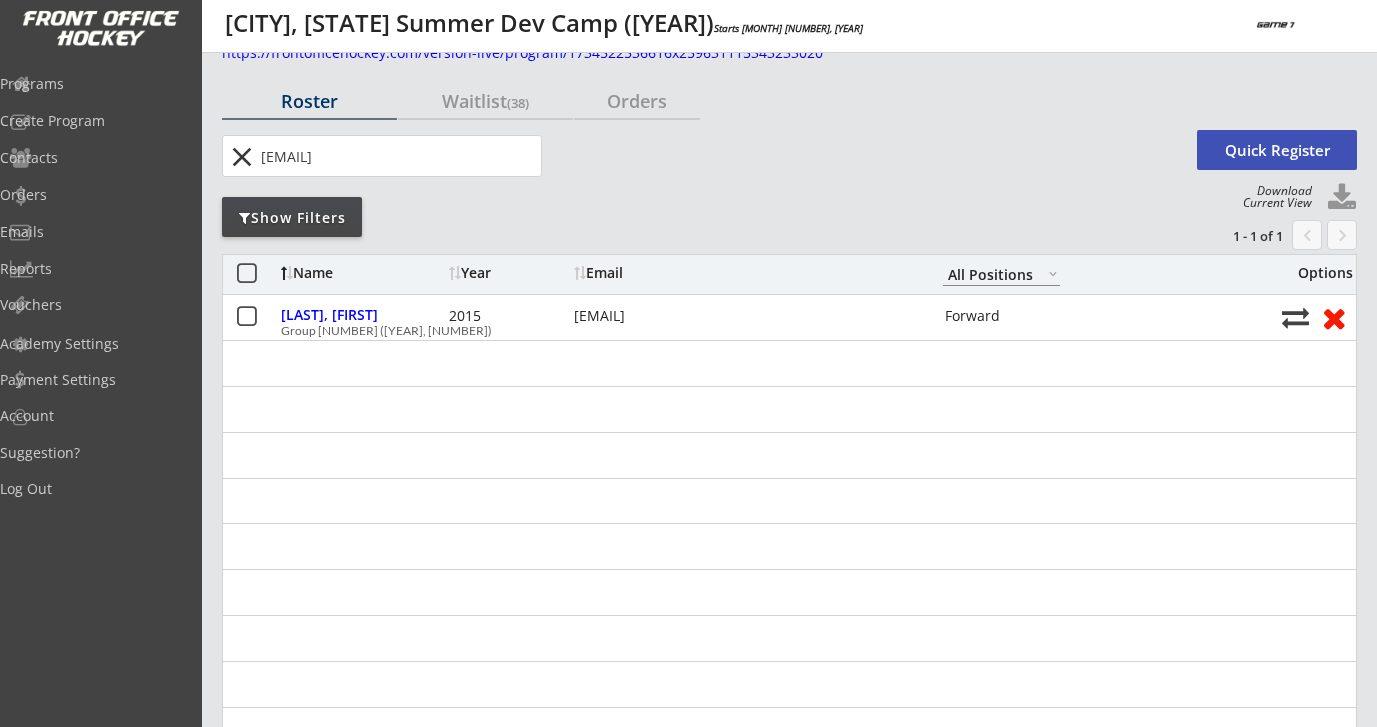 click at bounding box center [399, 156] 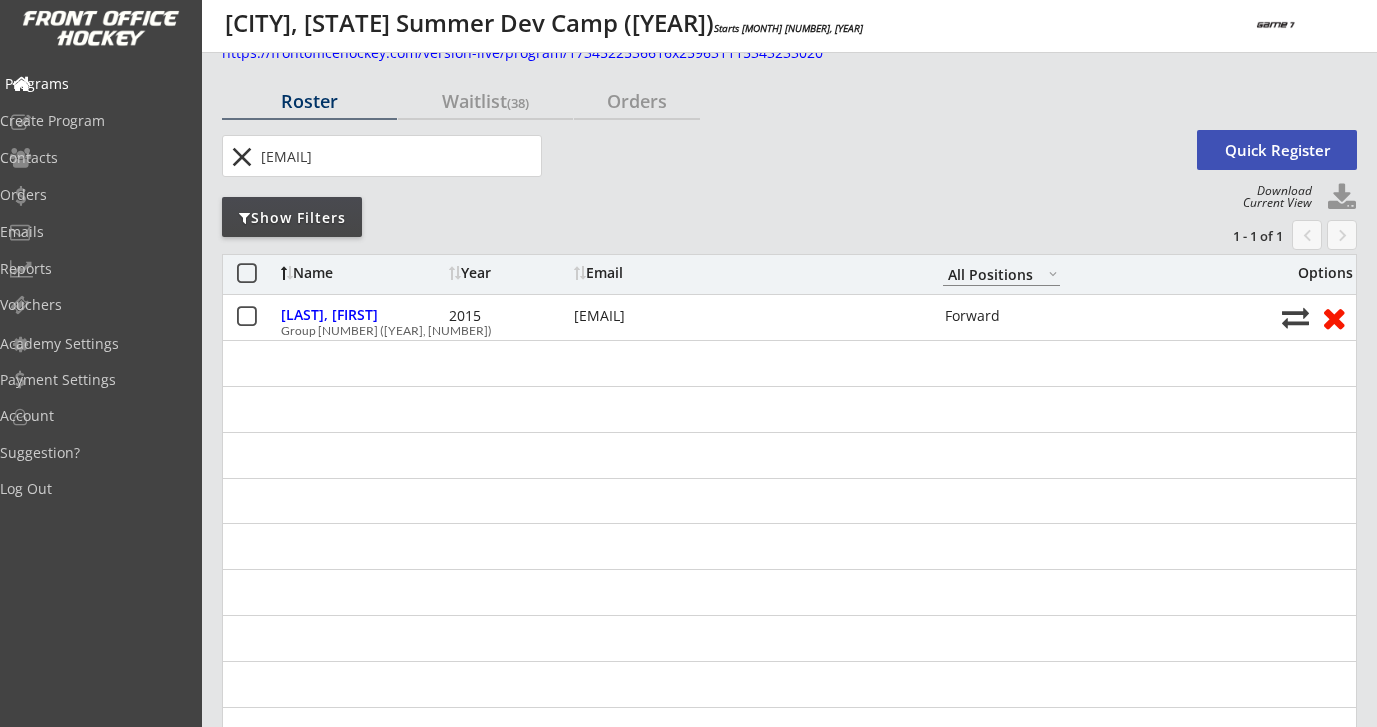 click on "Programs" at bounding box center (95, 84) 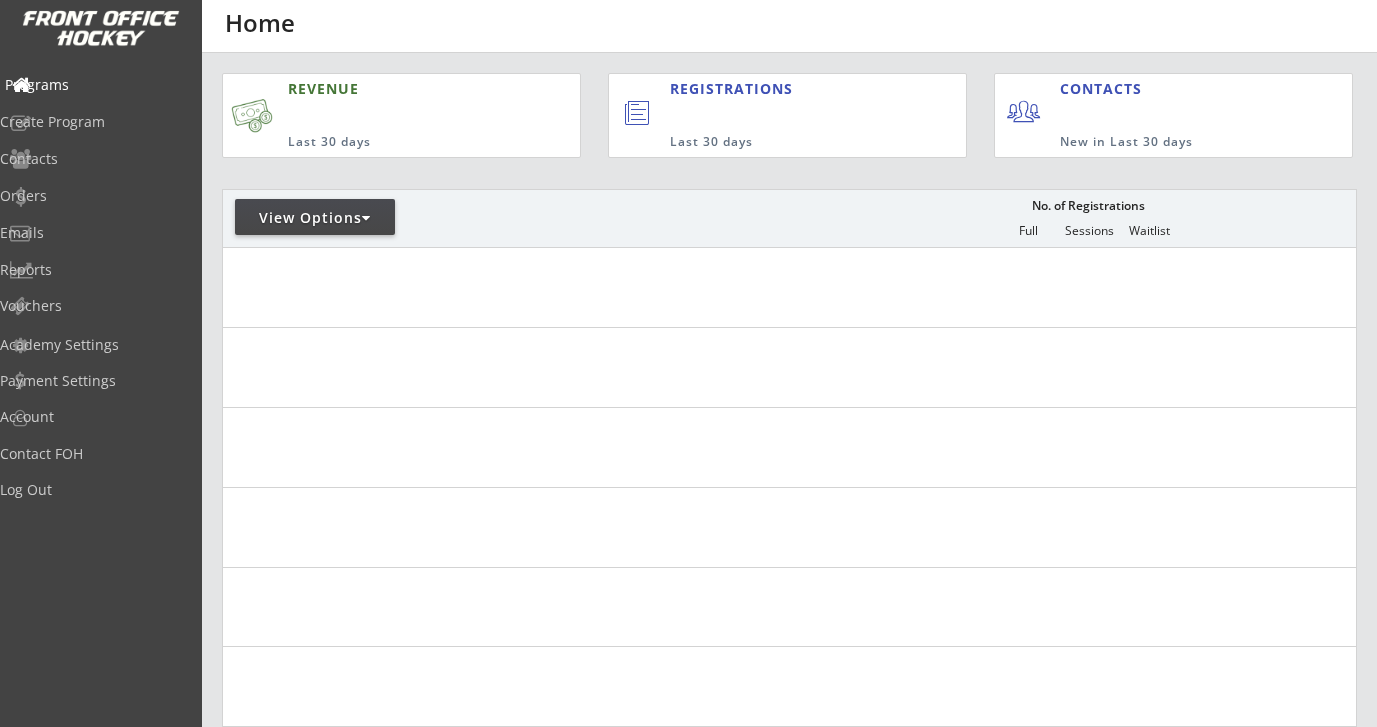 scroll, scrollTop: 0, scrollLeft: 0, axis: both 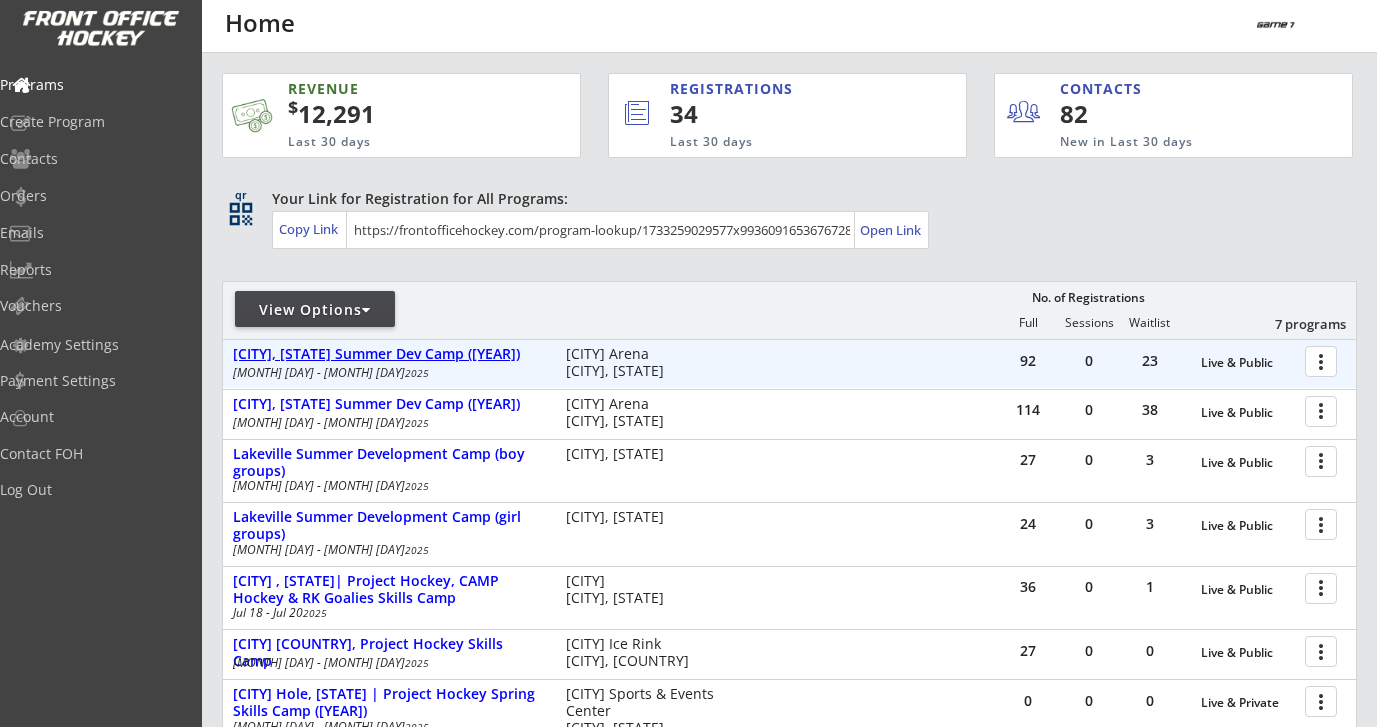 click on "[CITY], [STATE] Summer Dev Camp ([YEAR])" at bounding box center [1248, 363] 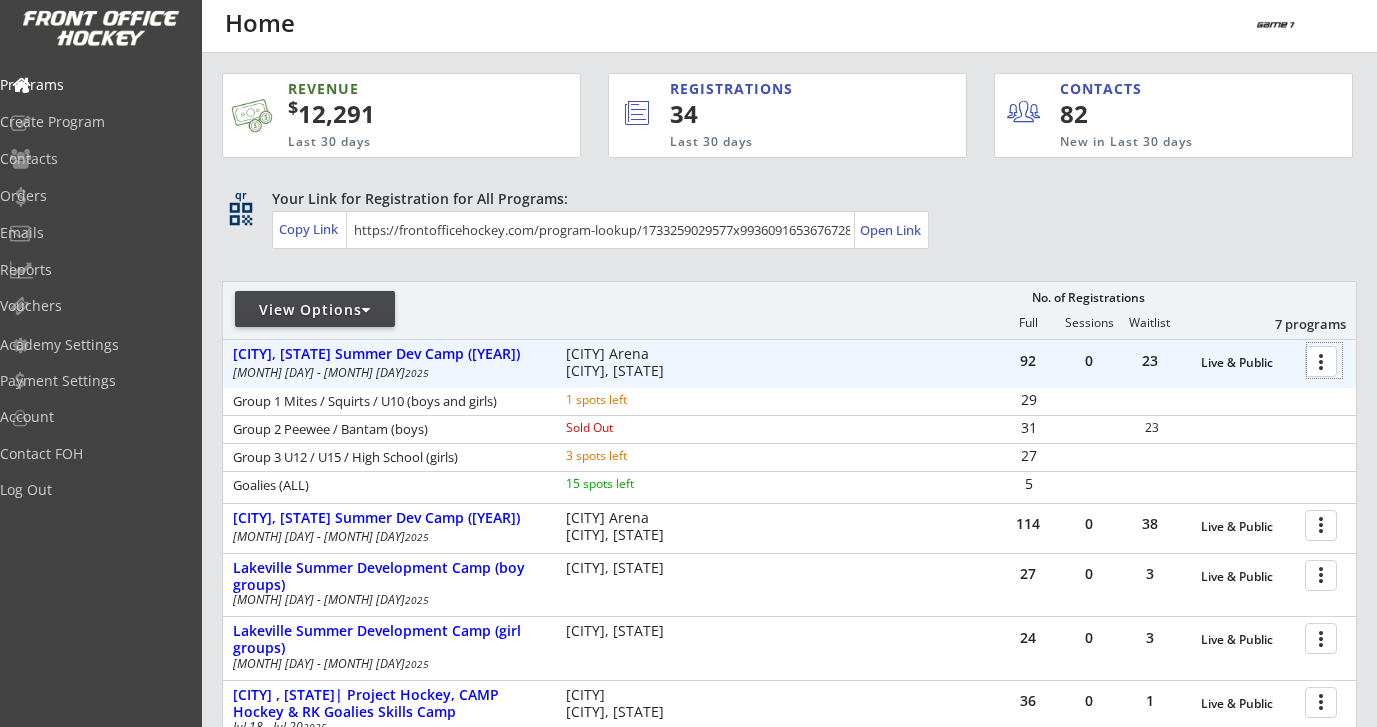 click at bounding box center [1324, 360] 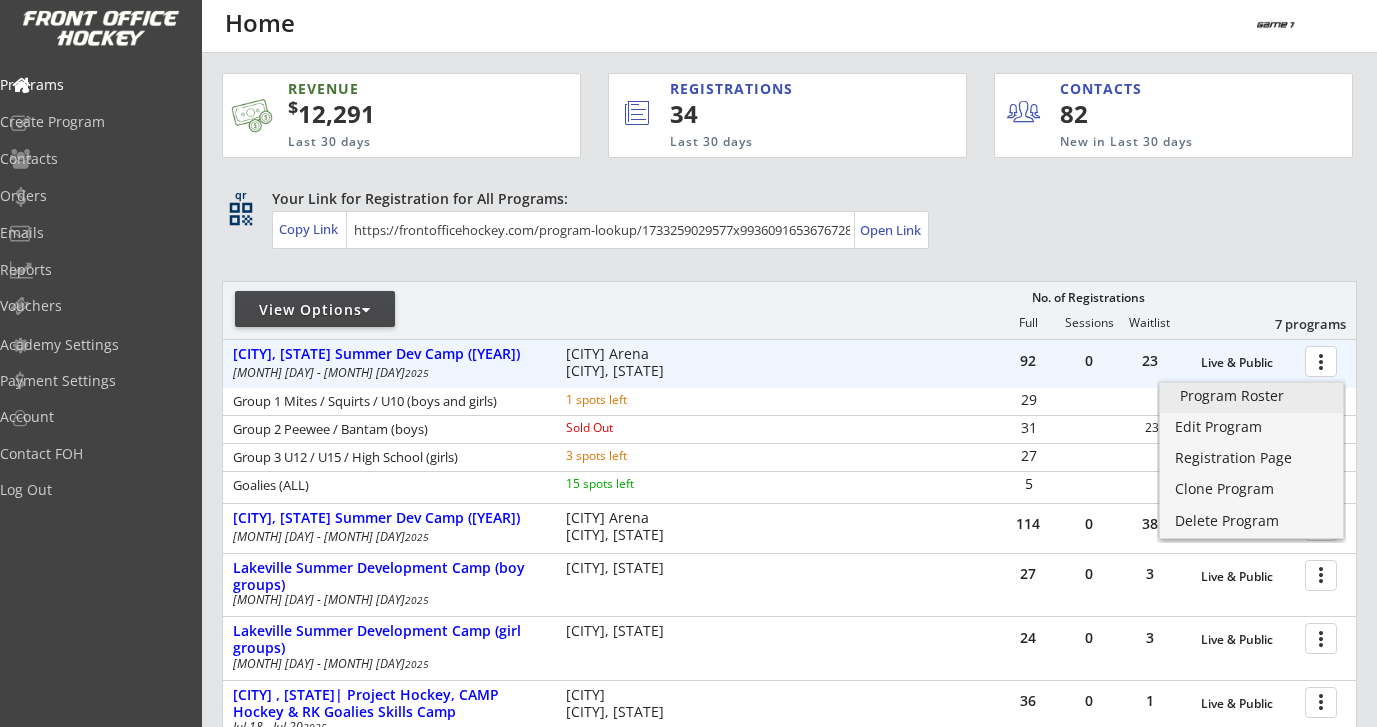 click on "Program Roster" at bounding box center [1251, 396] 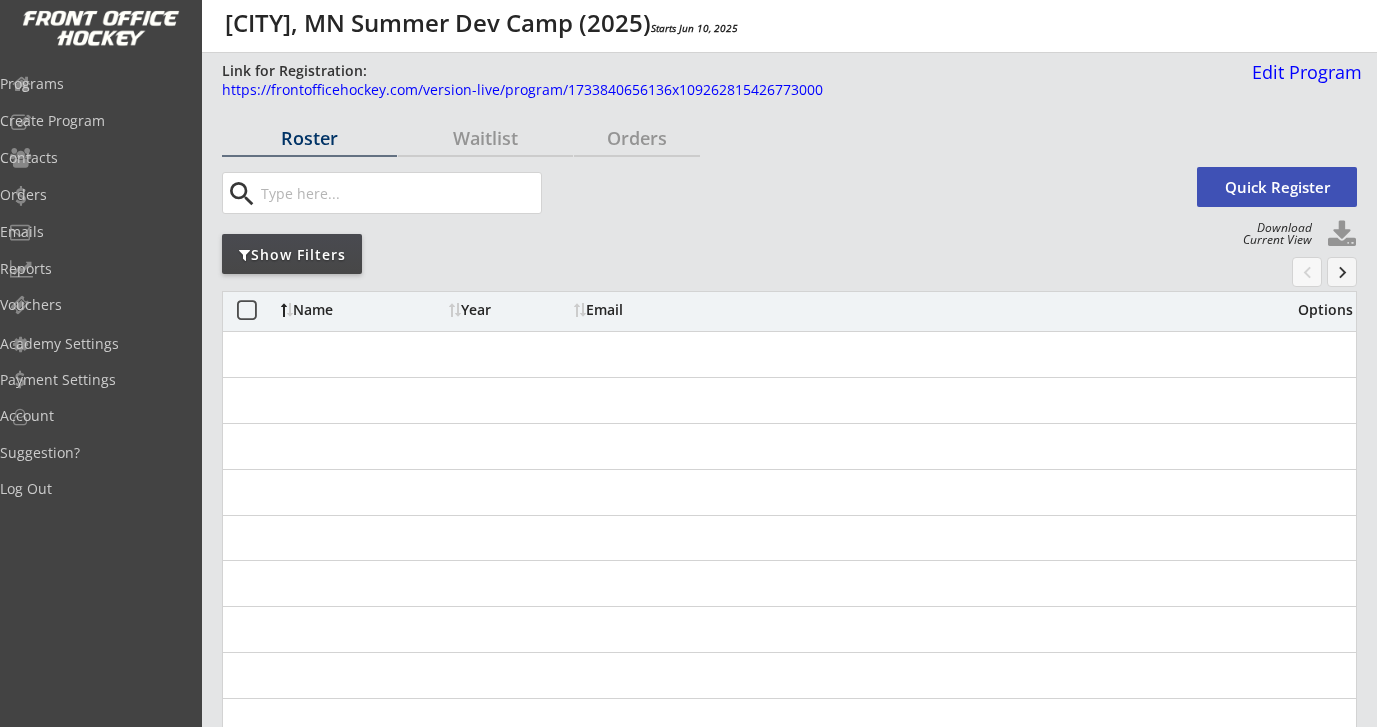 scroll, scrollTop: 0, scrollLeft: 0, axis: both 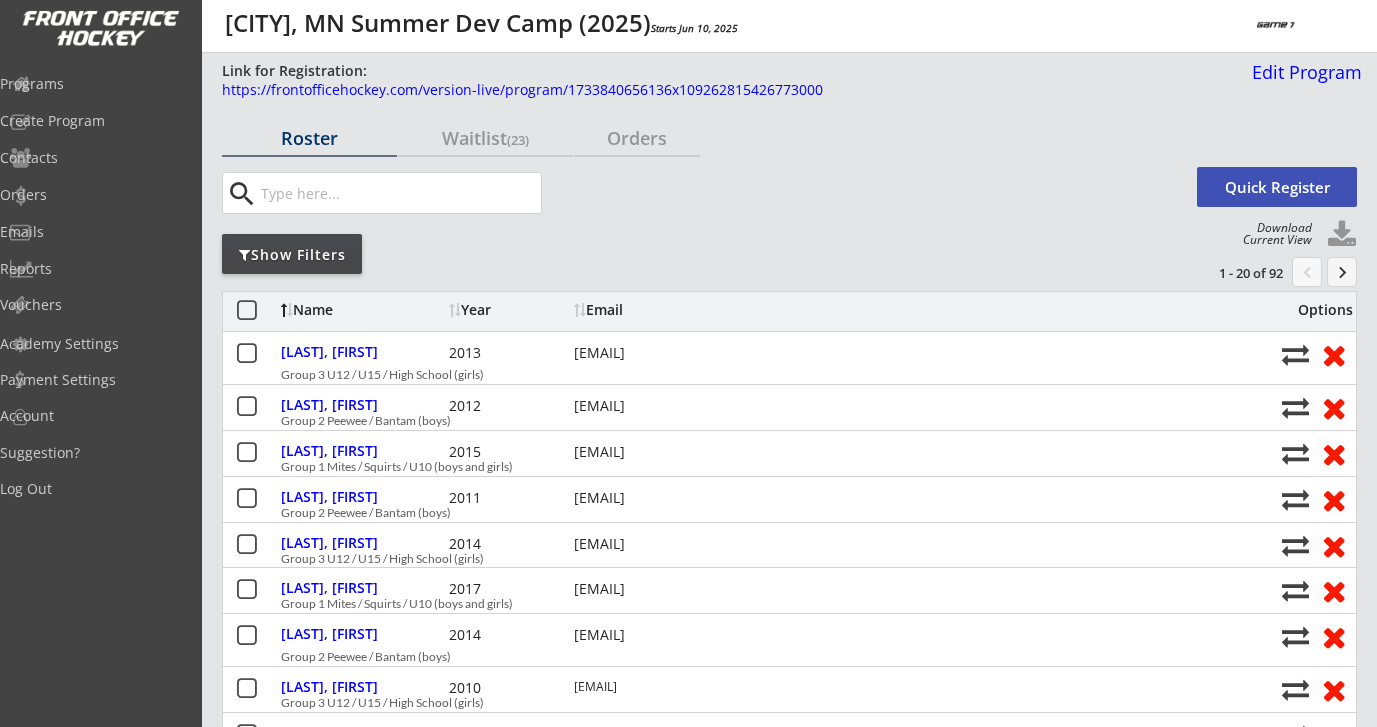 click at bounding box center (399, 193) 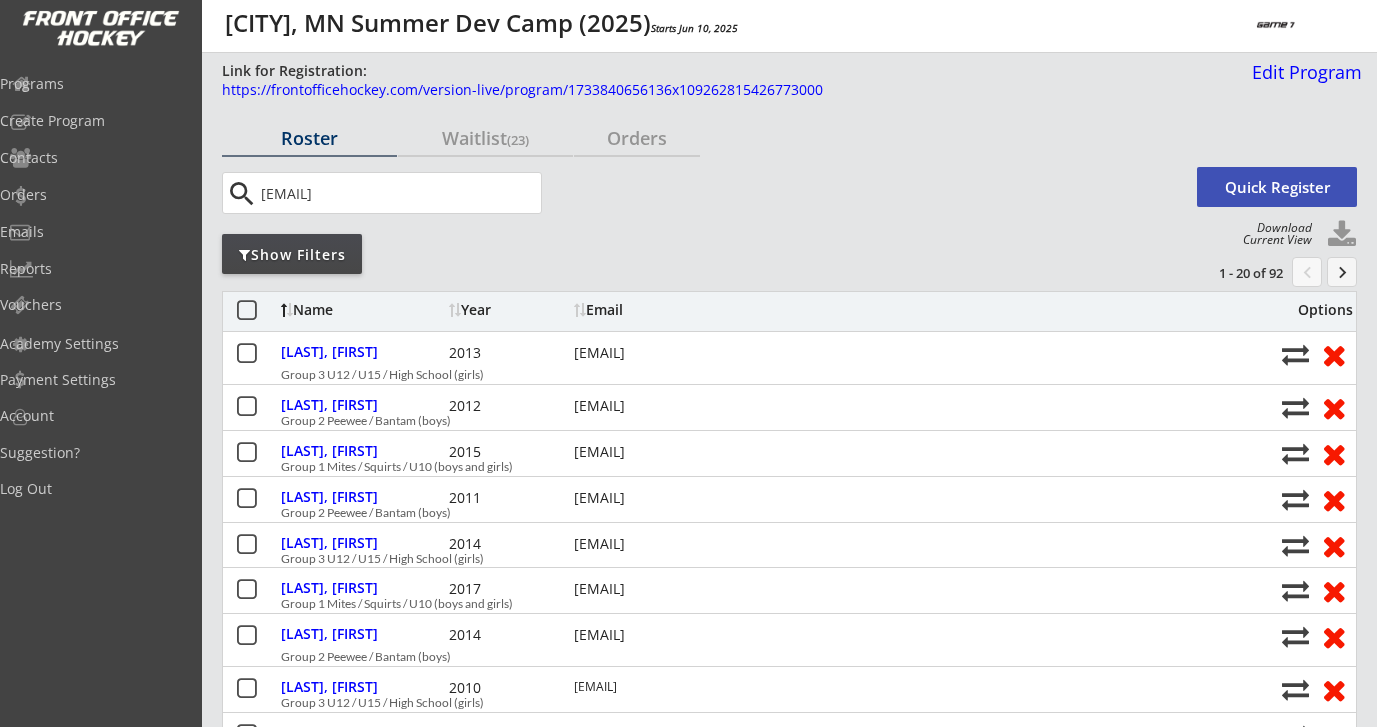 type on "[EMAIL]" 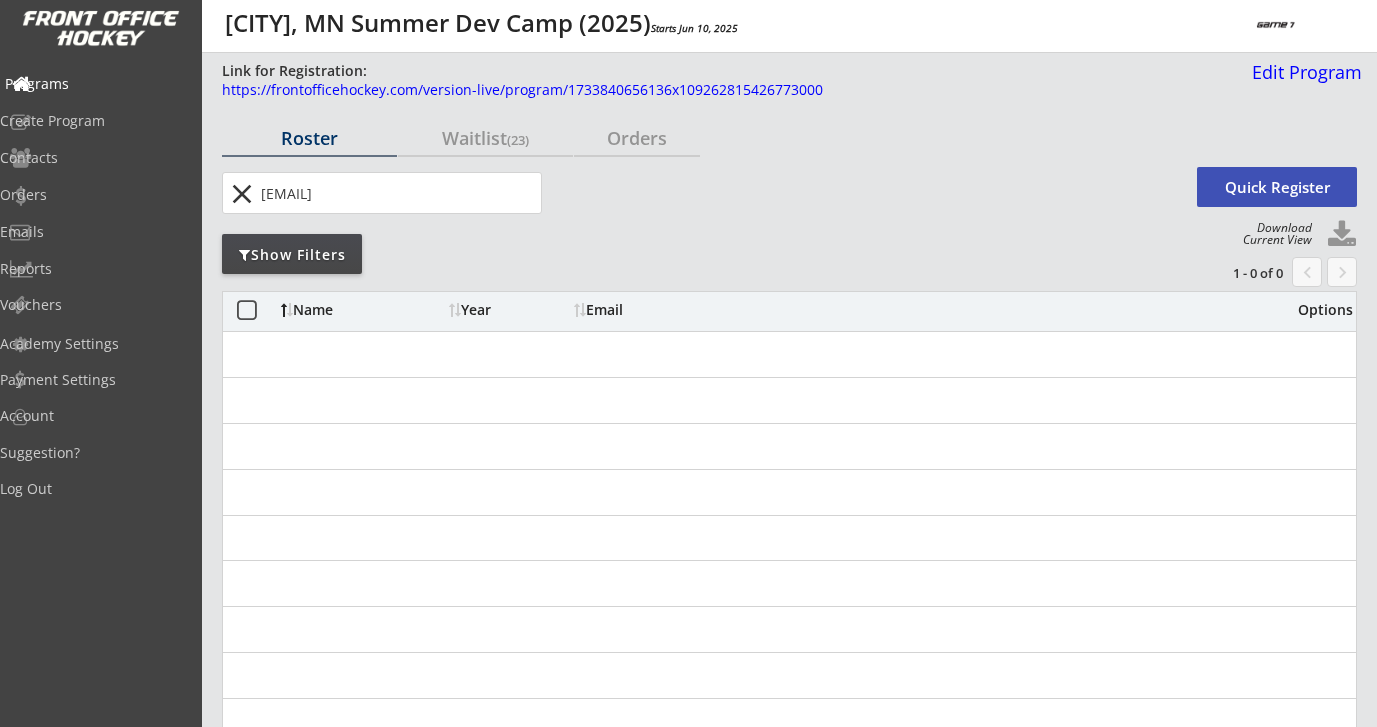 click on "Programs" at bounding box center [95, 84] 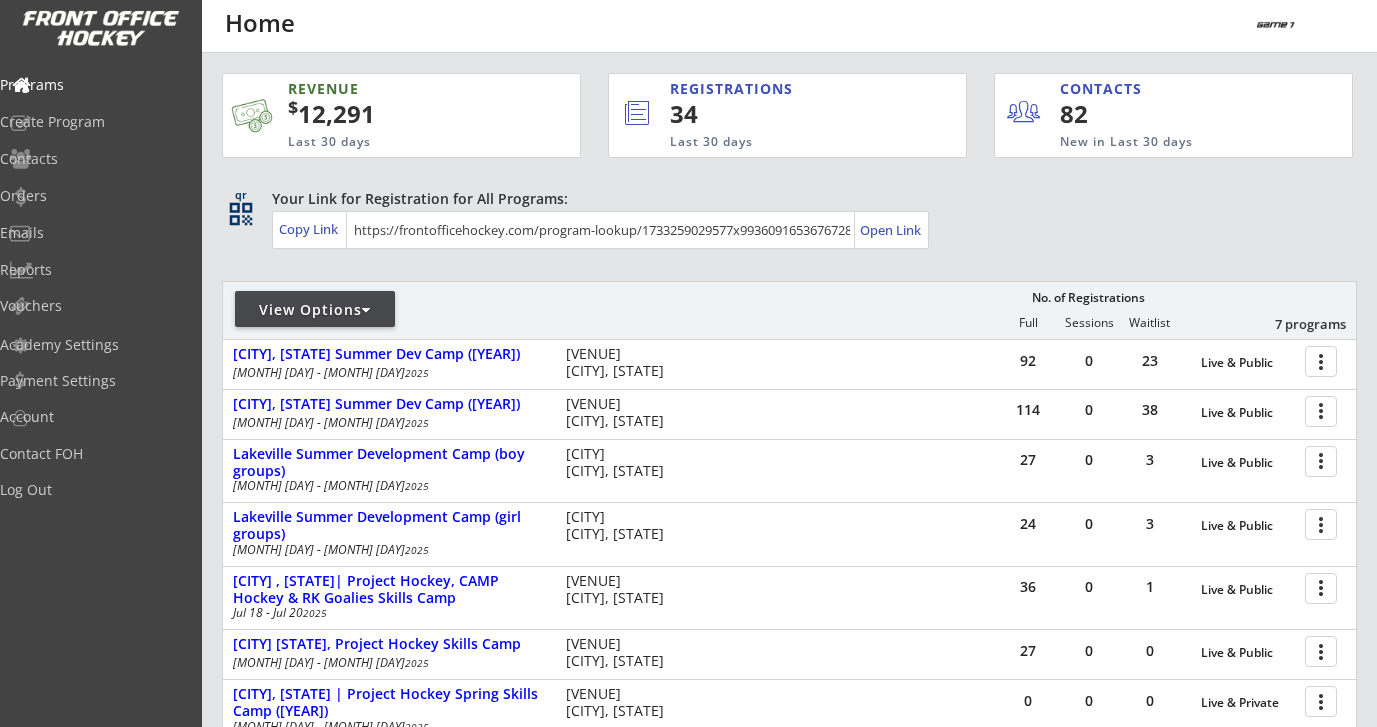 scroll, scrollTop: 0, scrollLeft: 0, axis: both 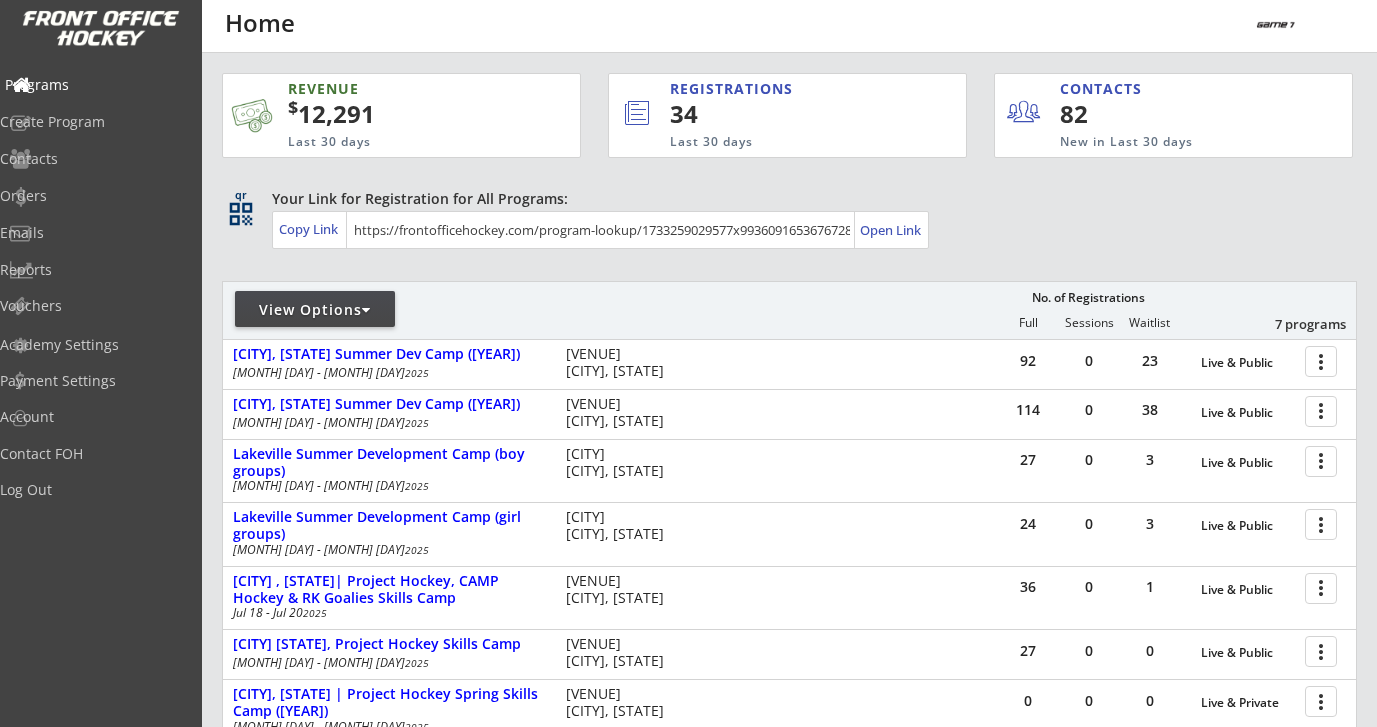 click on "Programs" at bounding box center (95, 85) 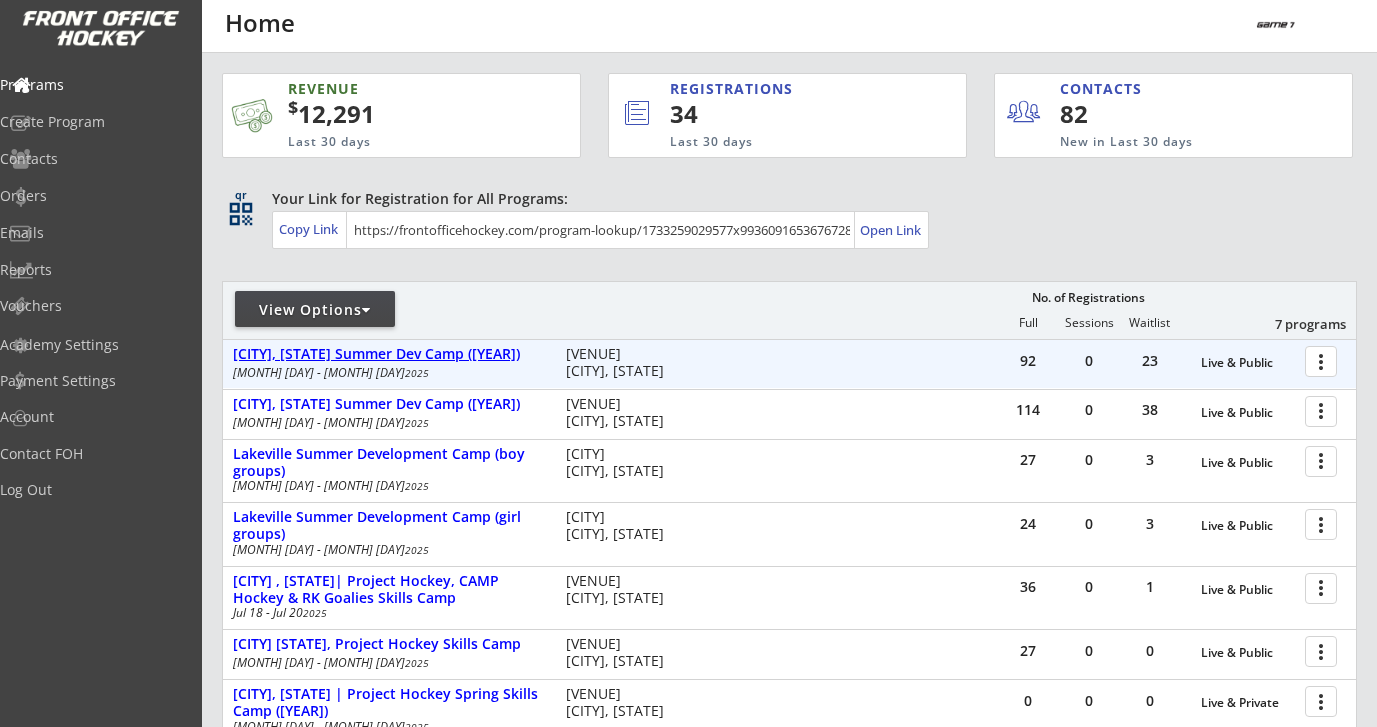 click on "[CITY], [STATE] Summer Dev Camp ([YEAR])" at bounding box center (1248, 363) 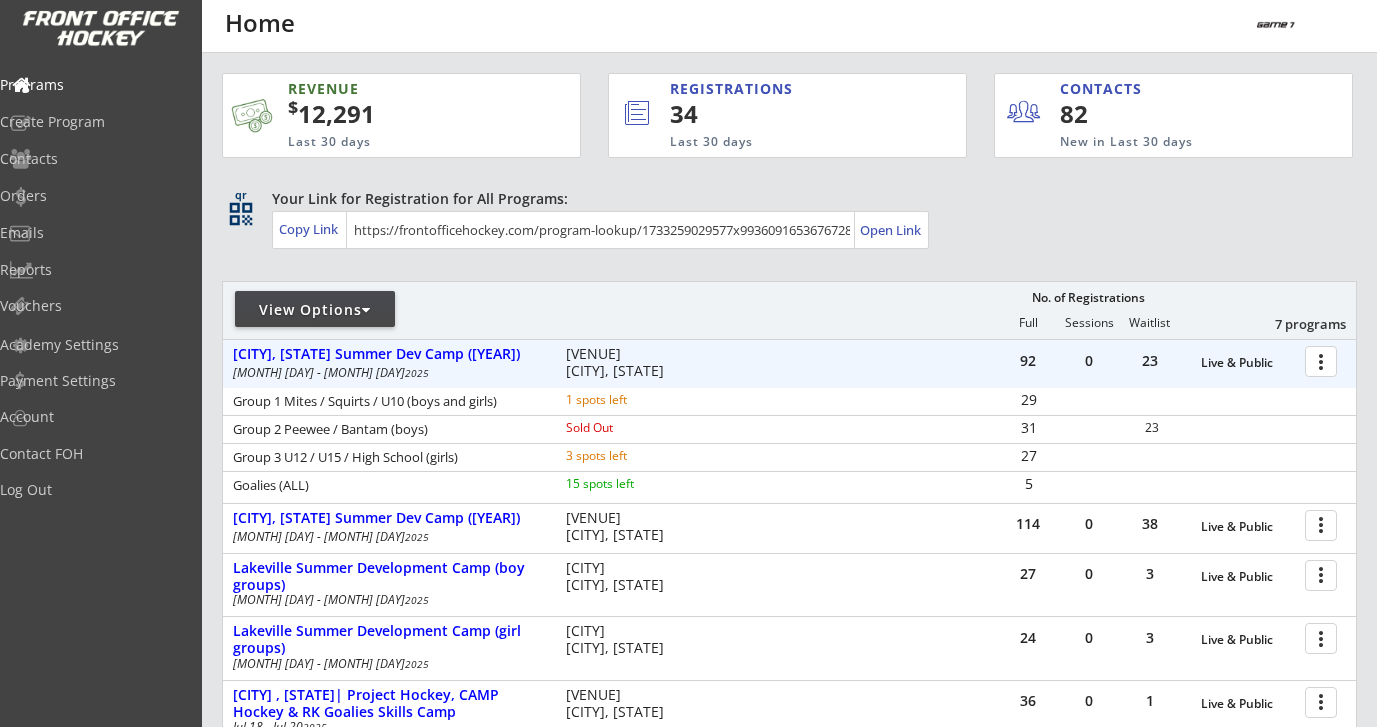 click at bounding box center (1324, 360) 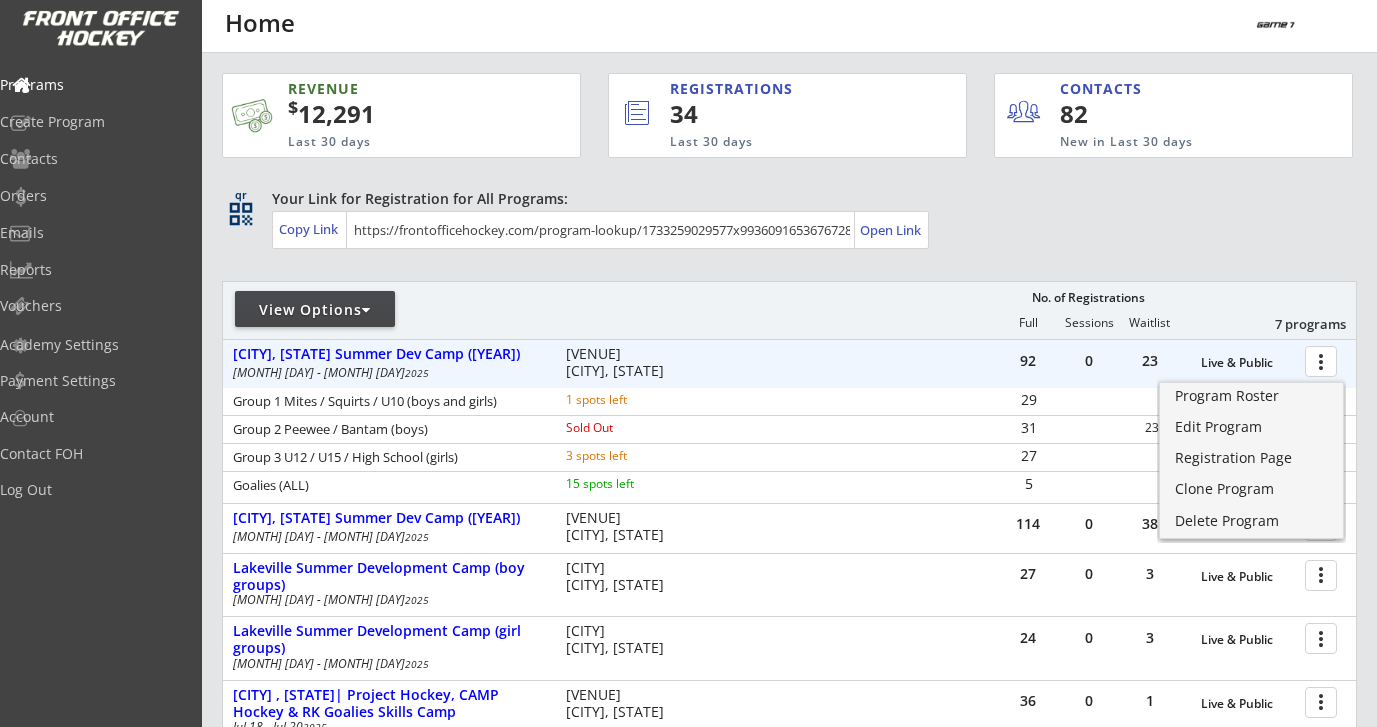 click on "Program Roster" at bounding box center (1251, 398) 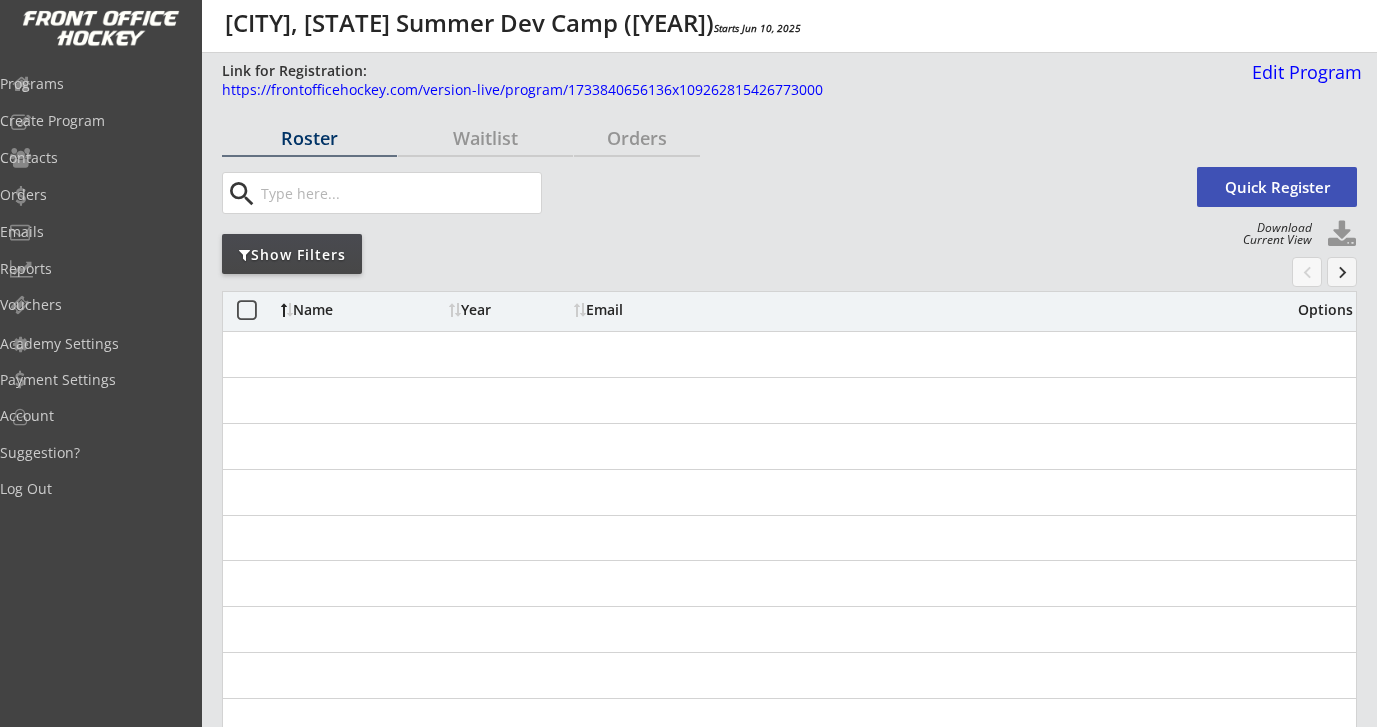 scroll, scrollTop: 0, scrollLeft: 0, axis: both 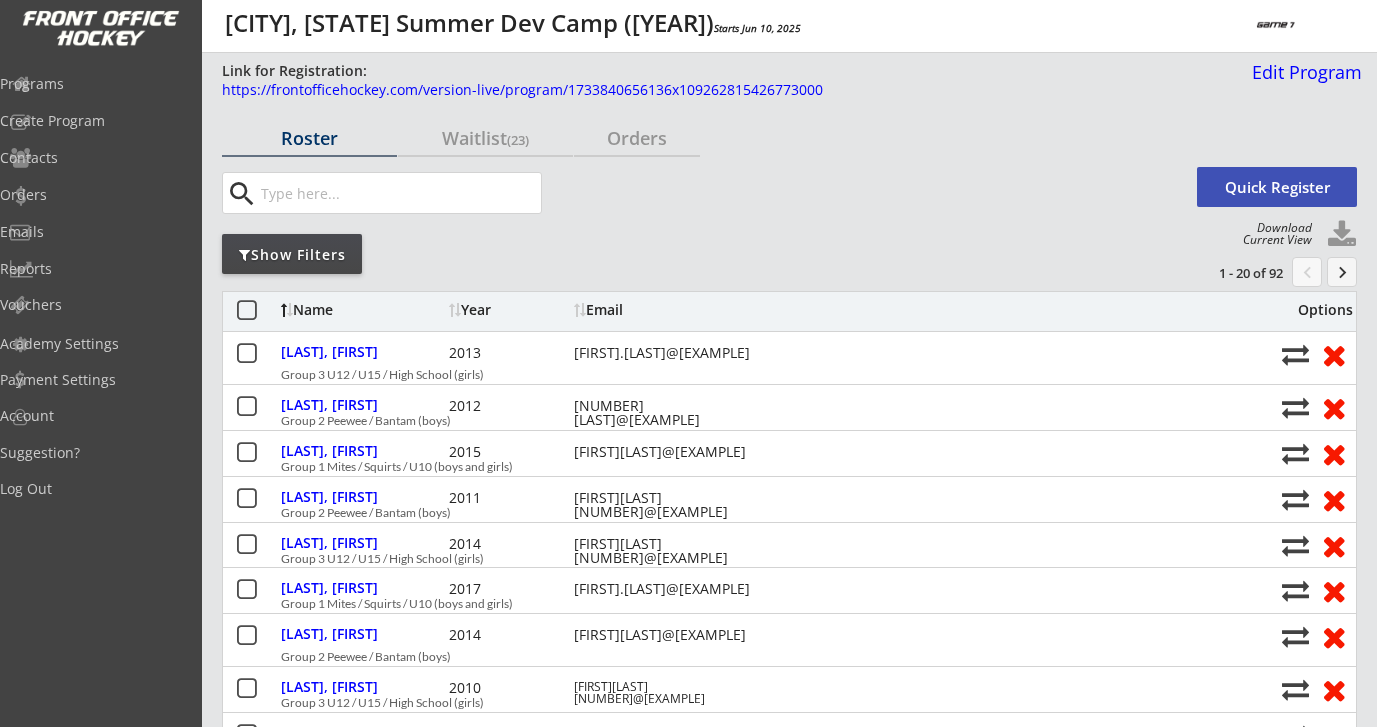 click at bounding box center [399, 193] 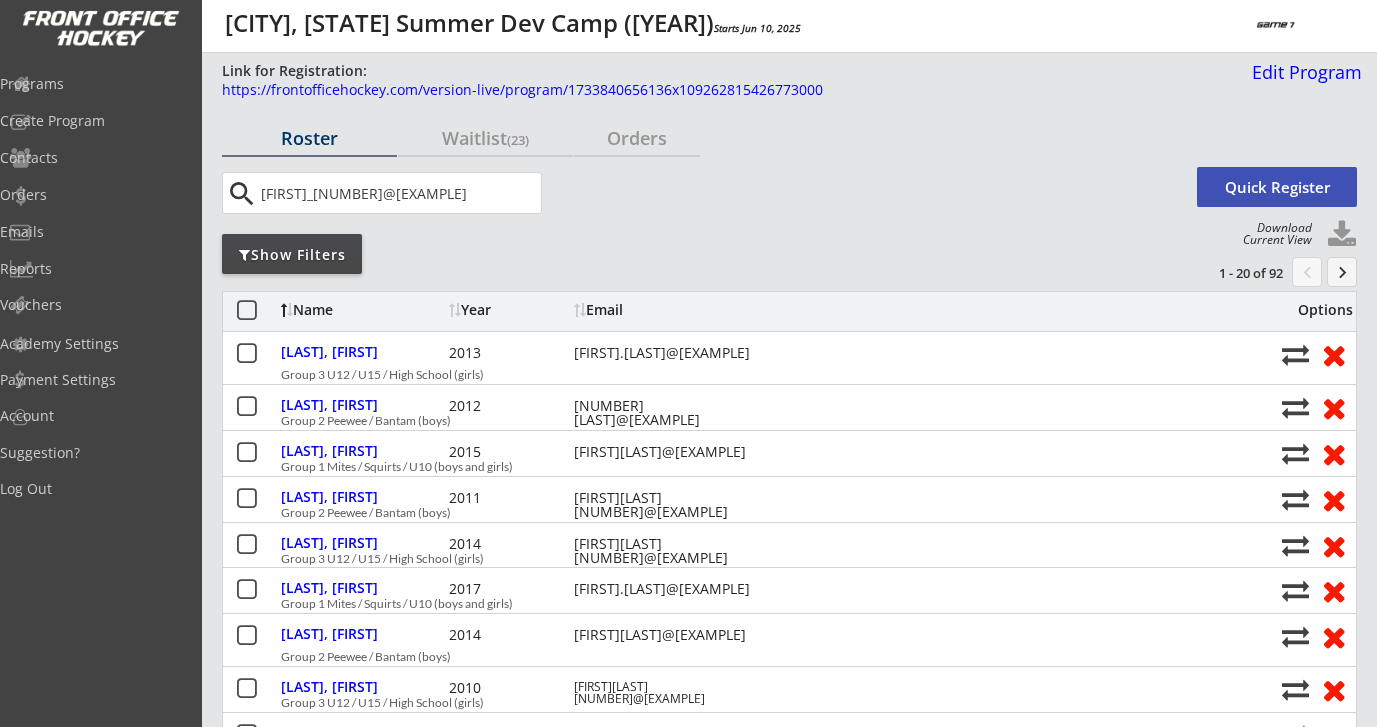 type on "[FIRST]_[NUMBER]@[EXAMPLE]" 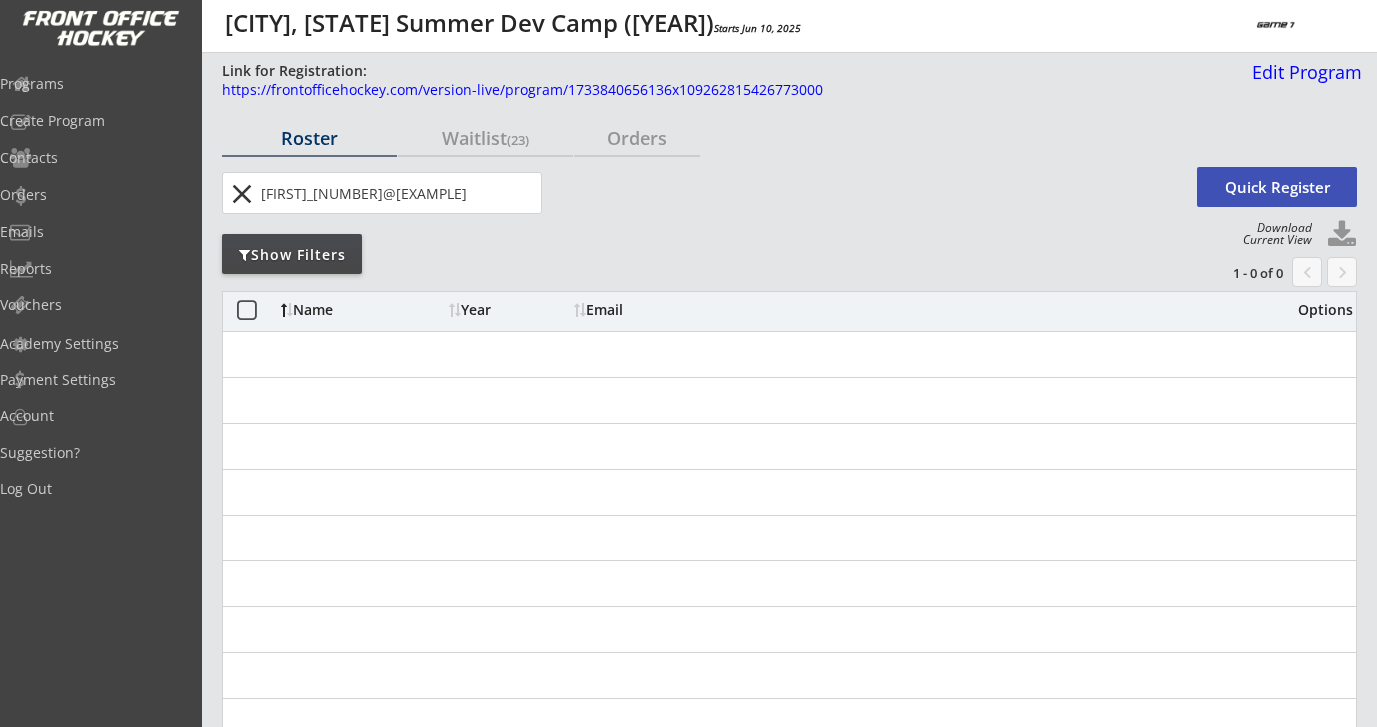 click at bounding box center [399, 193] 